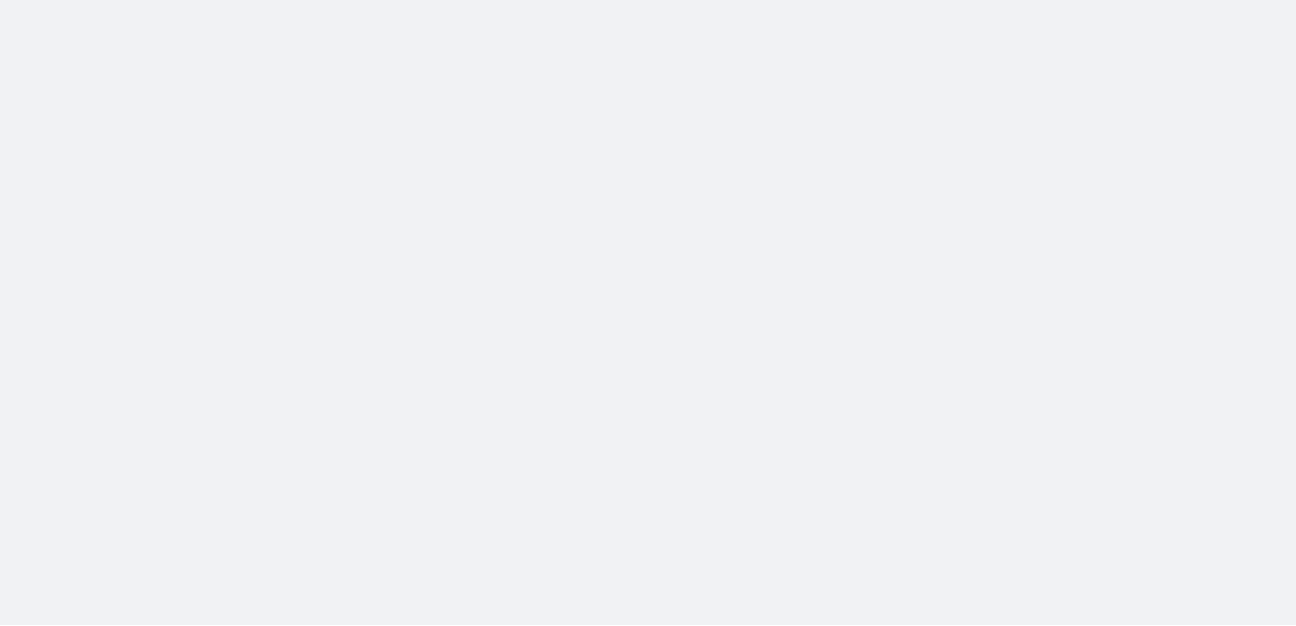 scroll, scrollTop: 0, scrollLeft: 0, axis: both 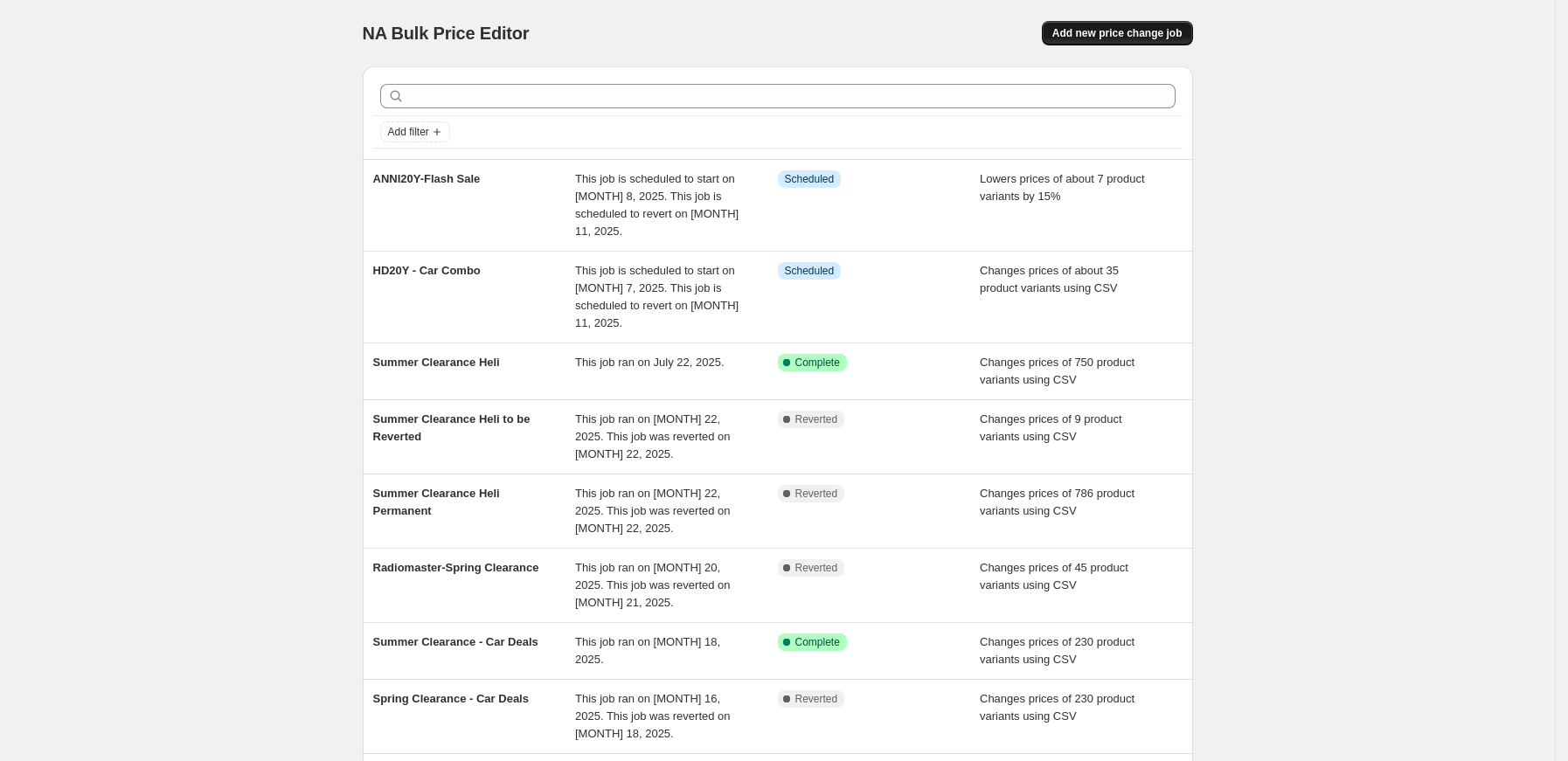 click on "Add new price change job" at bounding box center (1117, 33) 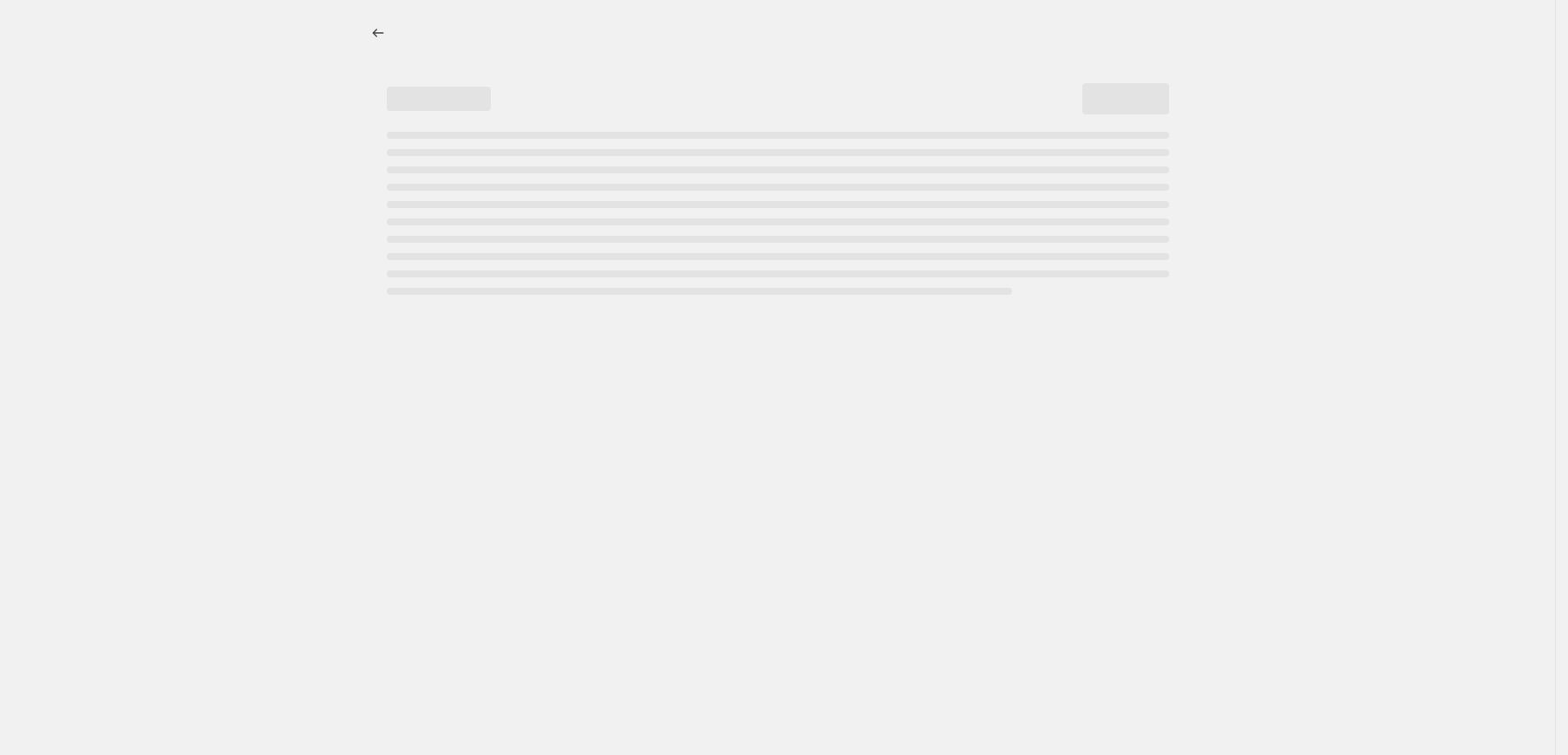 select on "percentage" 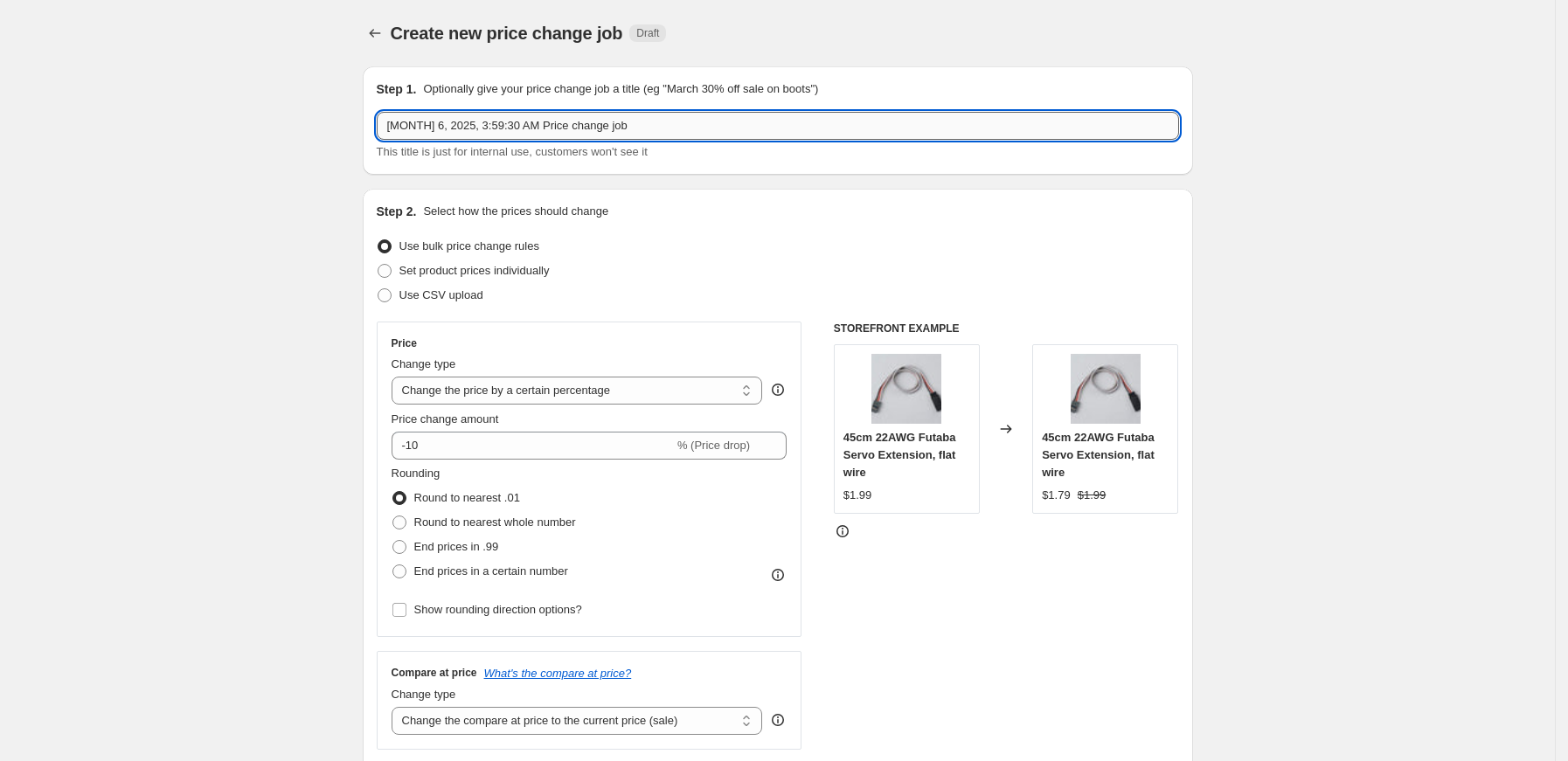 click on "[MONTH] 6, 2025, 3:59:30 AM Price change job" at bounding box center (778, 126) 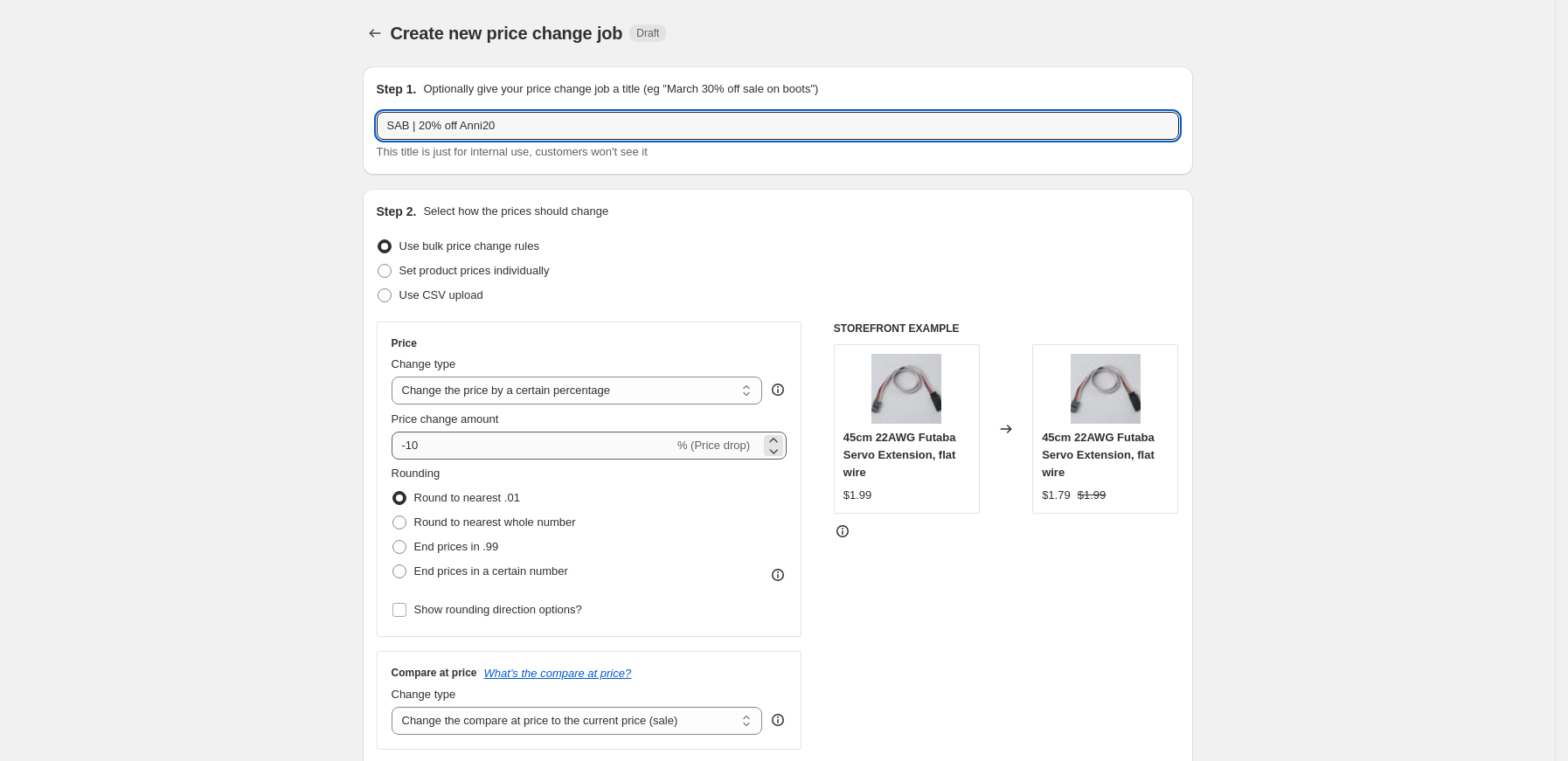 type on "SAB | 20% off Anni20" 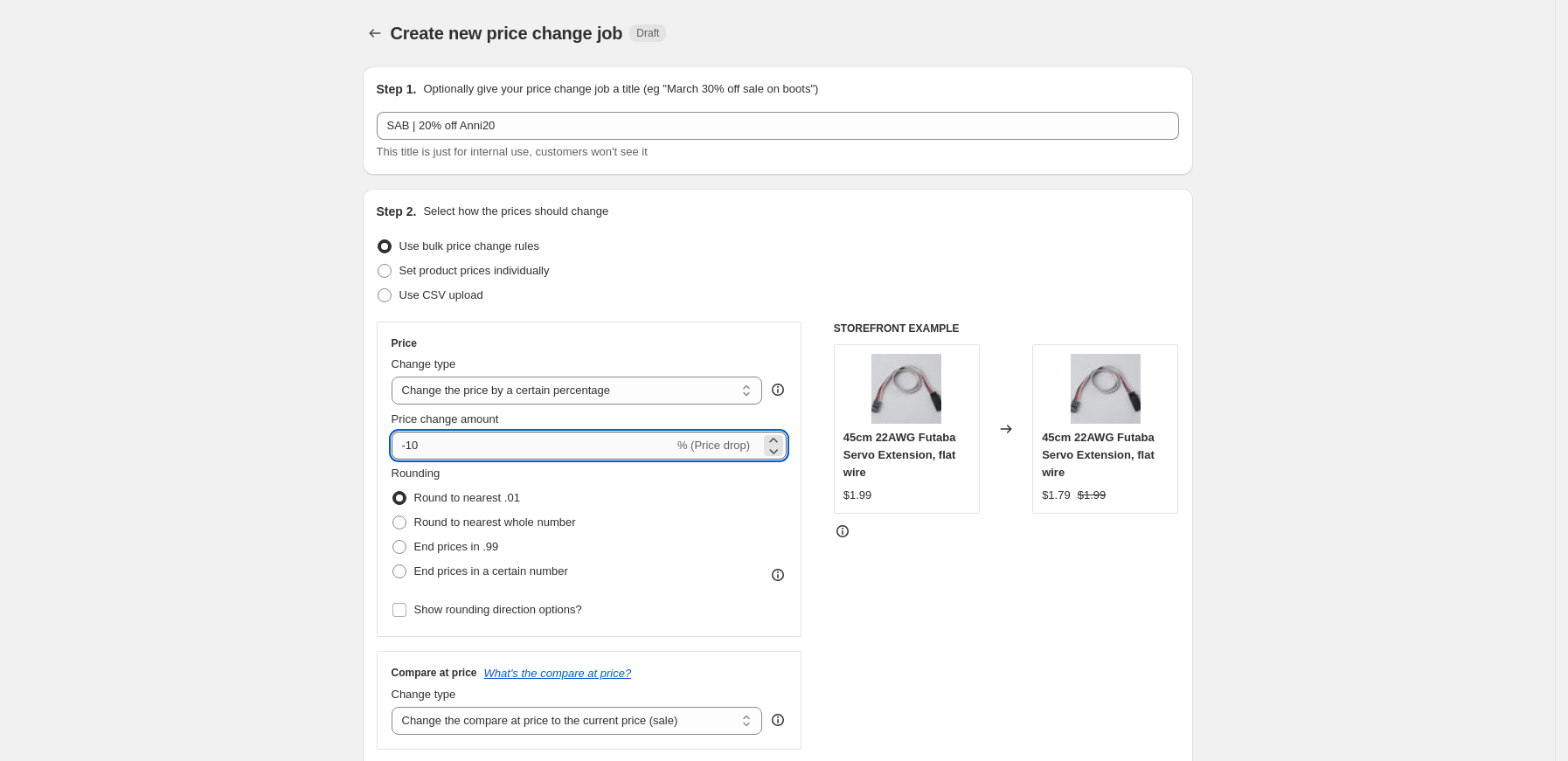 click on "-10" at bounding box center [532, 446] 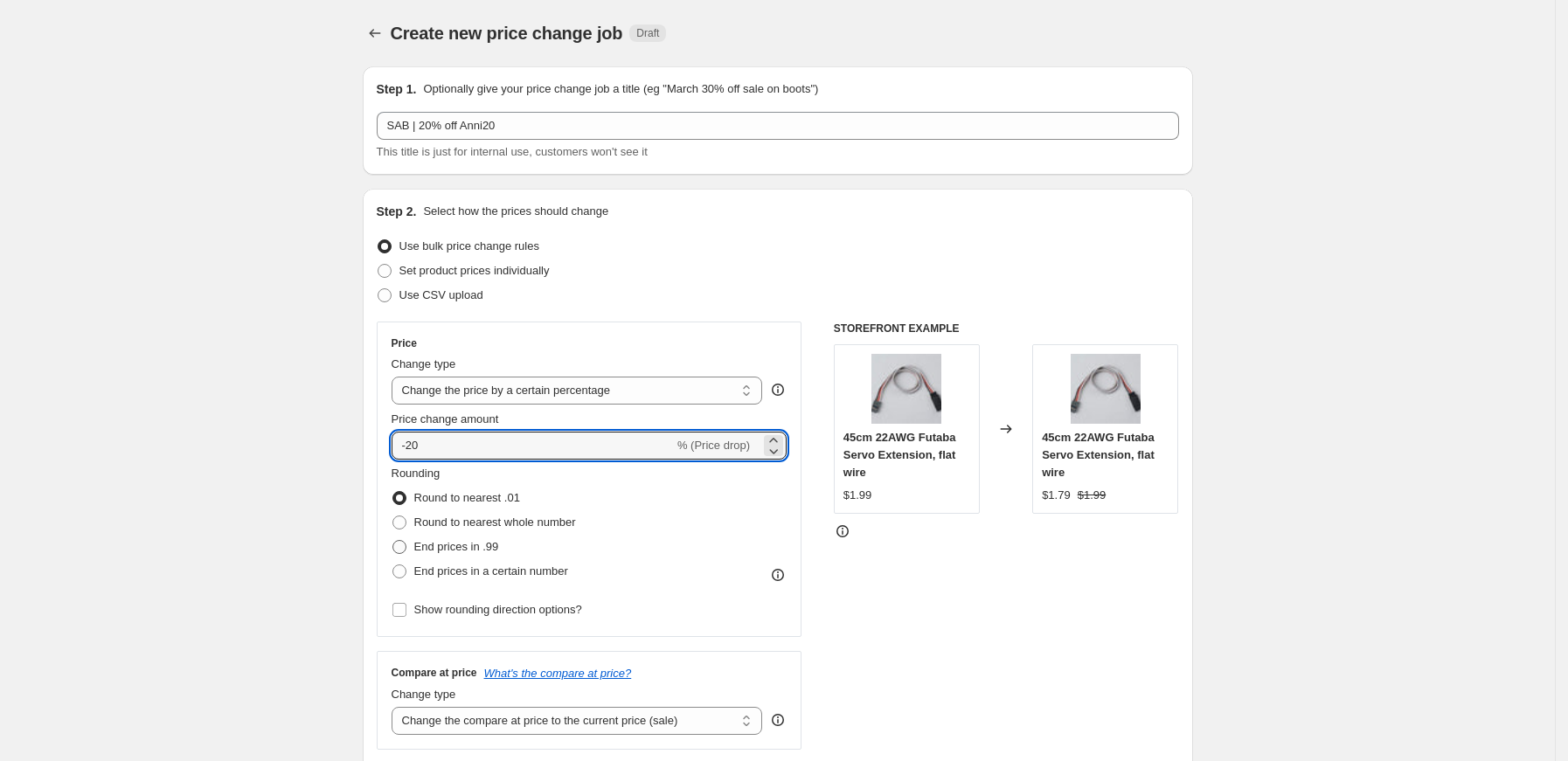 type on "-20" 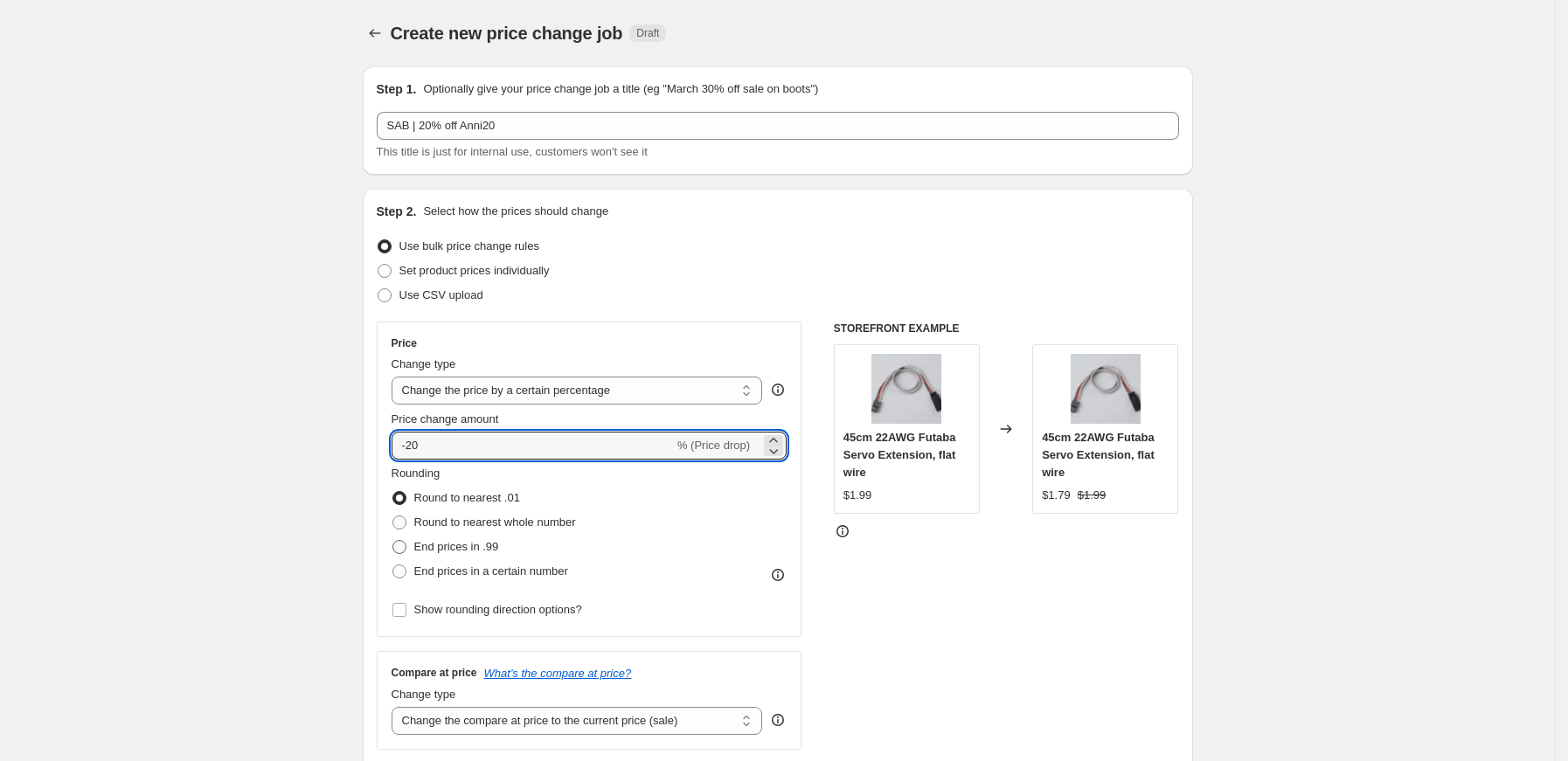 radio on "true" 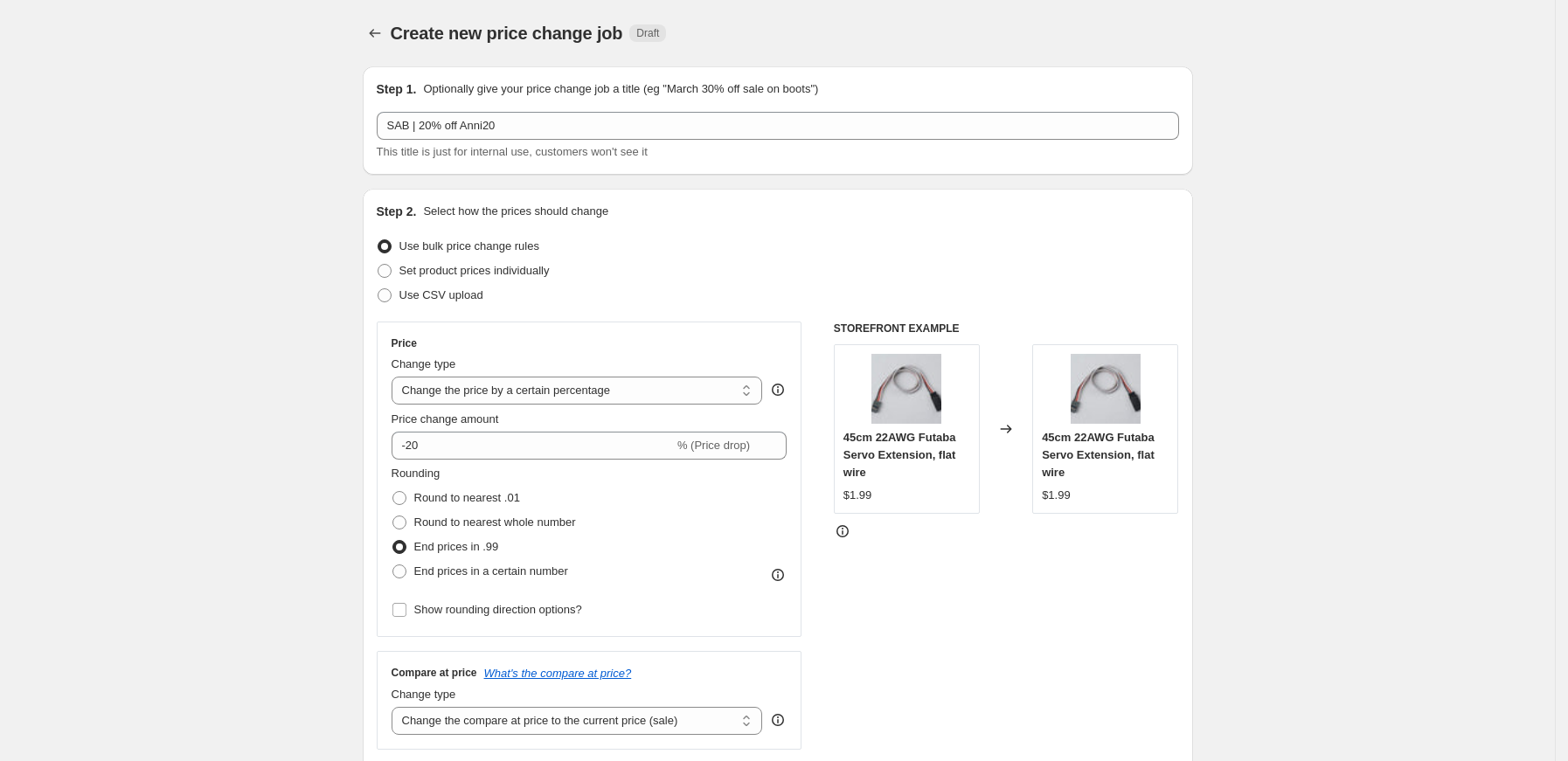 scroll, scrollTop: 349, scrollLeft: 0, axis: vertical 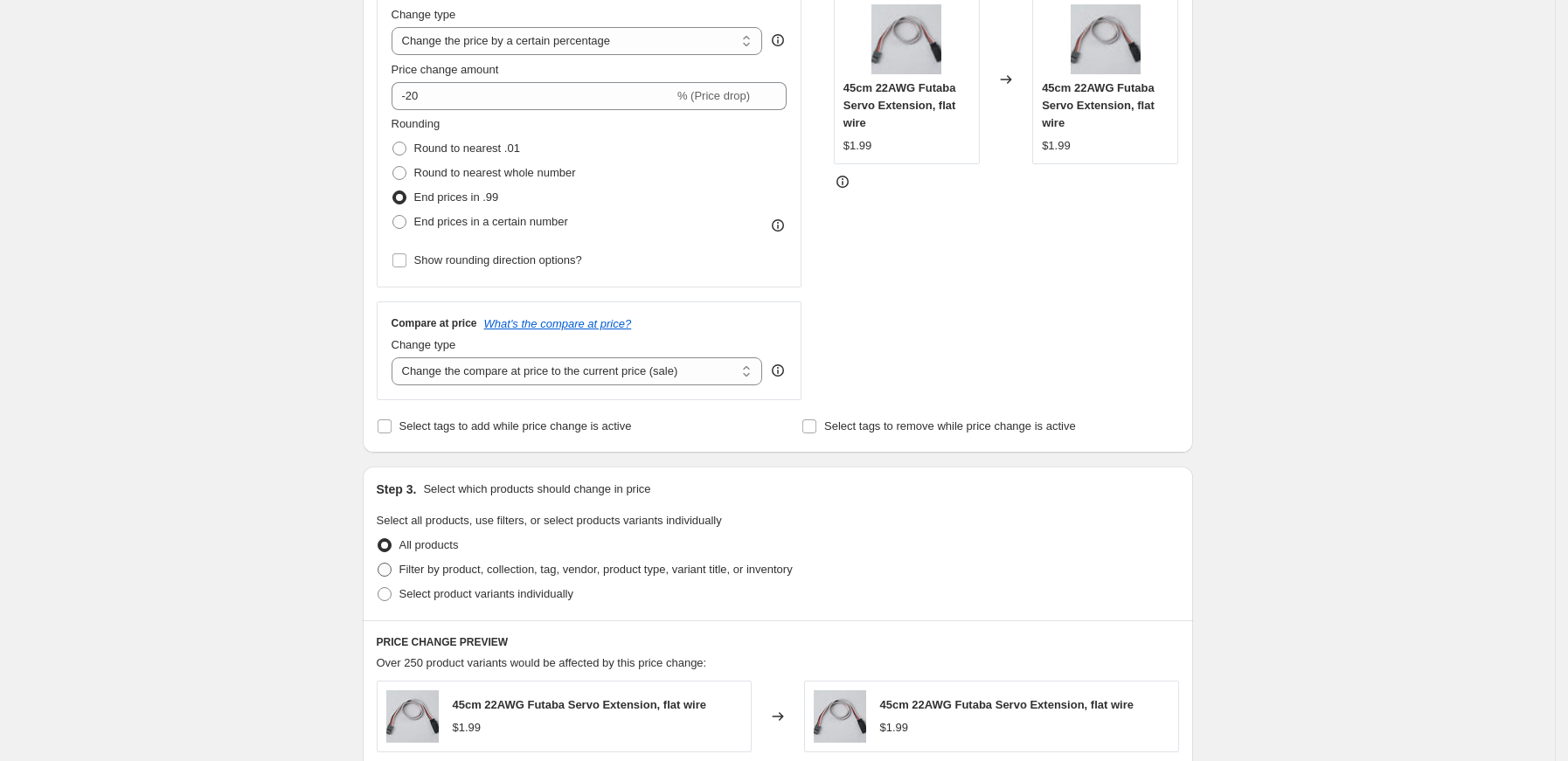 click at bounding box center (385, 570) 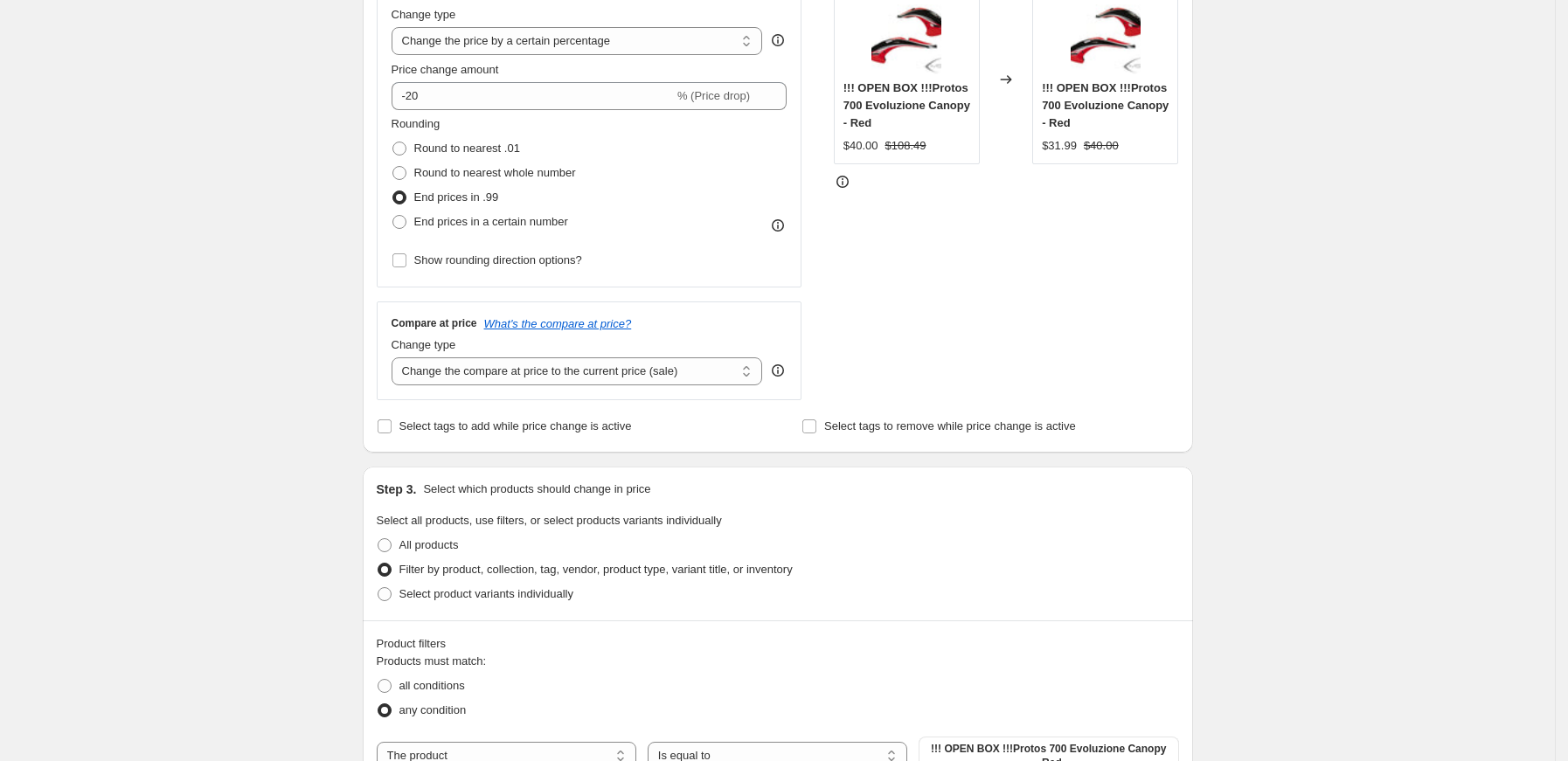 scroll, scrollTop: 699, scrollLeft: 0, axis: vertical 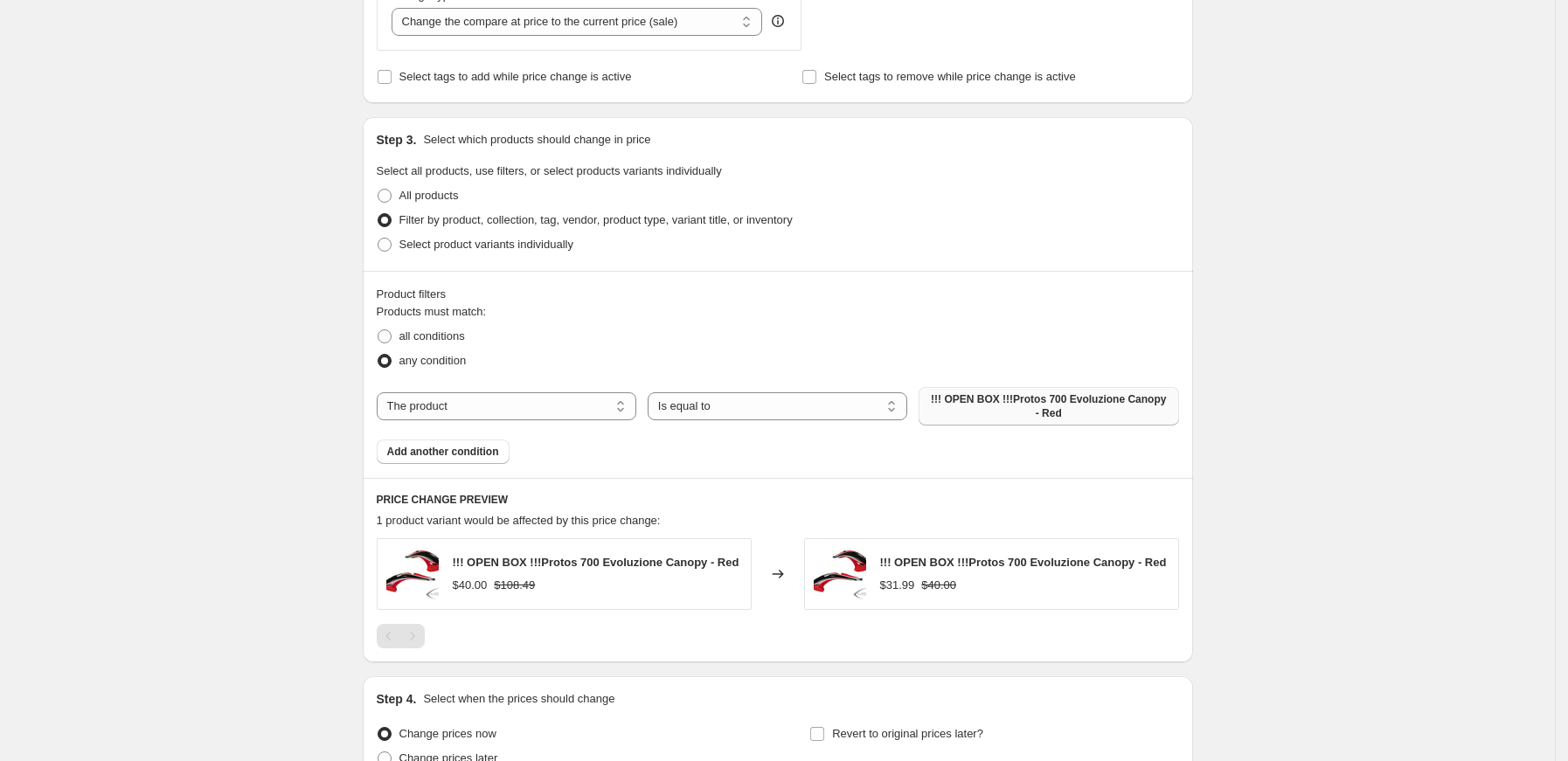 click on "!!! OPEN BOX !!!Protos 700 Evoluzione Canopy - Red" at bounding box center [1048, 406] 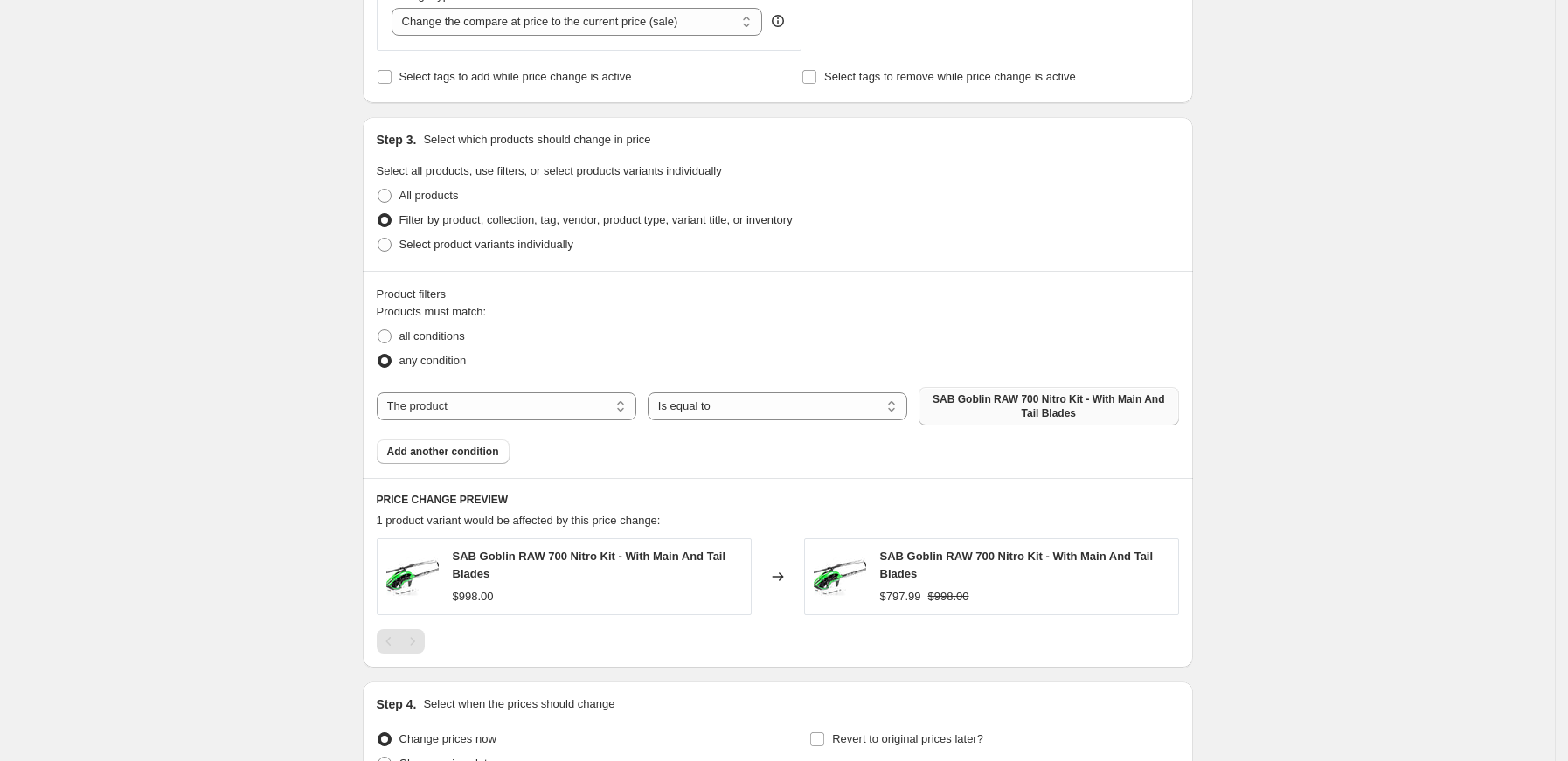 scroll, scrollTop: 878, scrollLeft: 0, axis: vertical 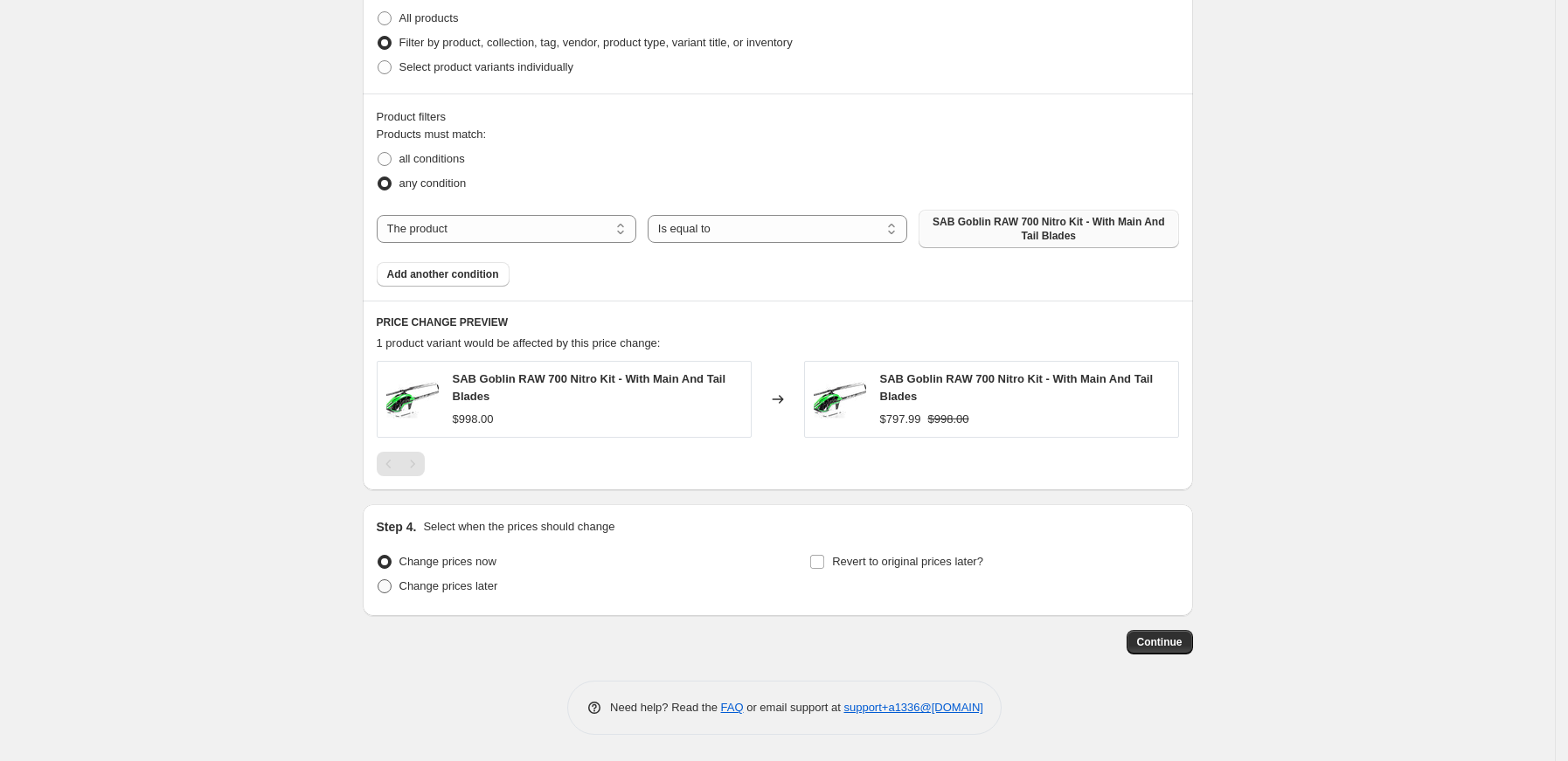 click at bounding box center [385, 586] 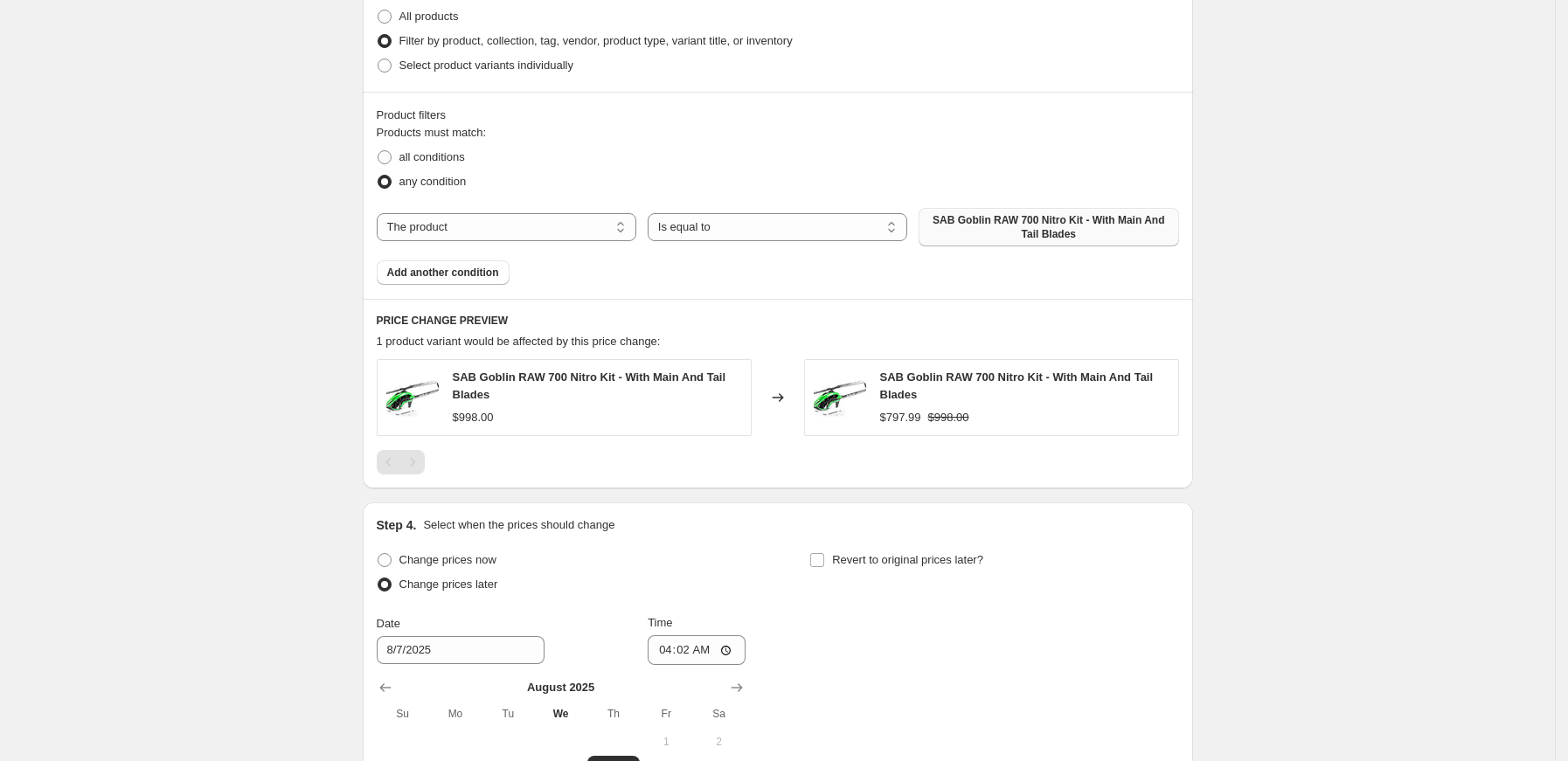 scroll, scrollTop: 1111, scrollLeft: 0, axis: vertical 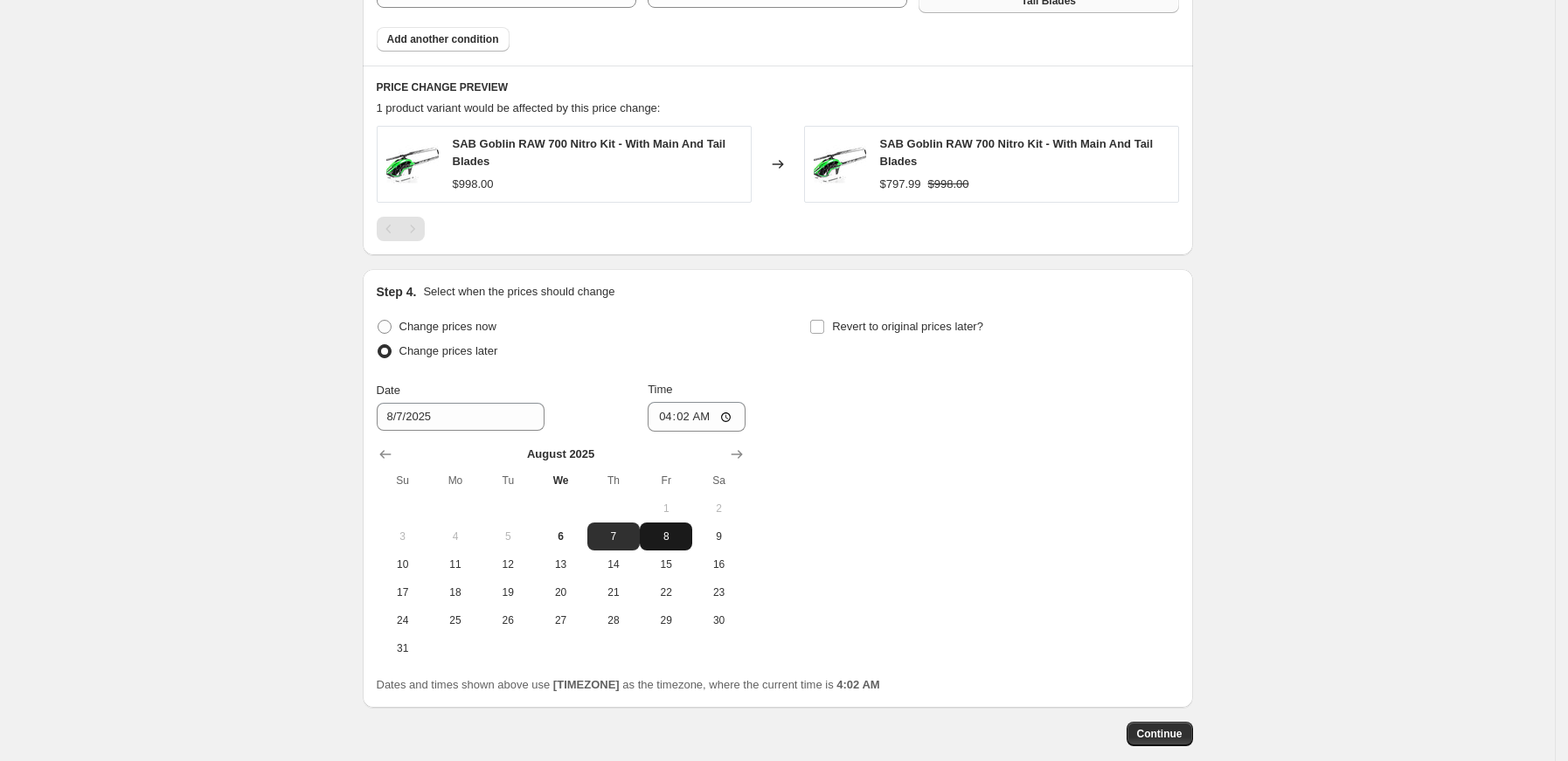 click on "8" at bounding box center [666, 536] 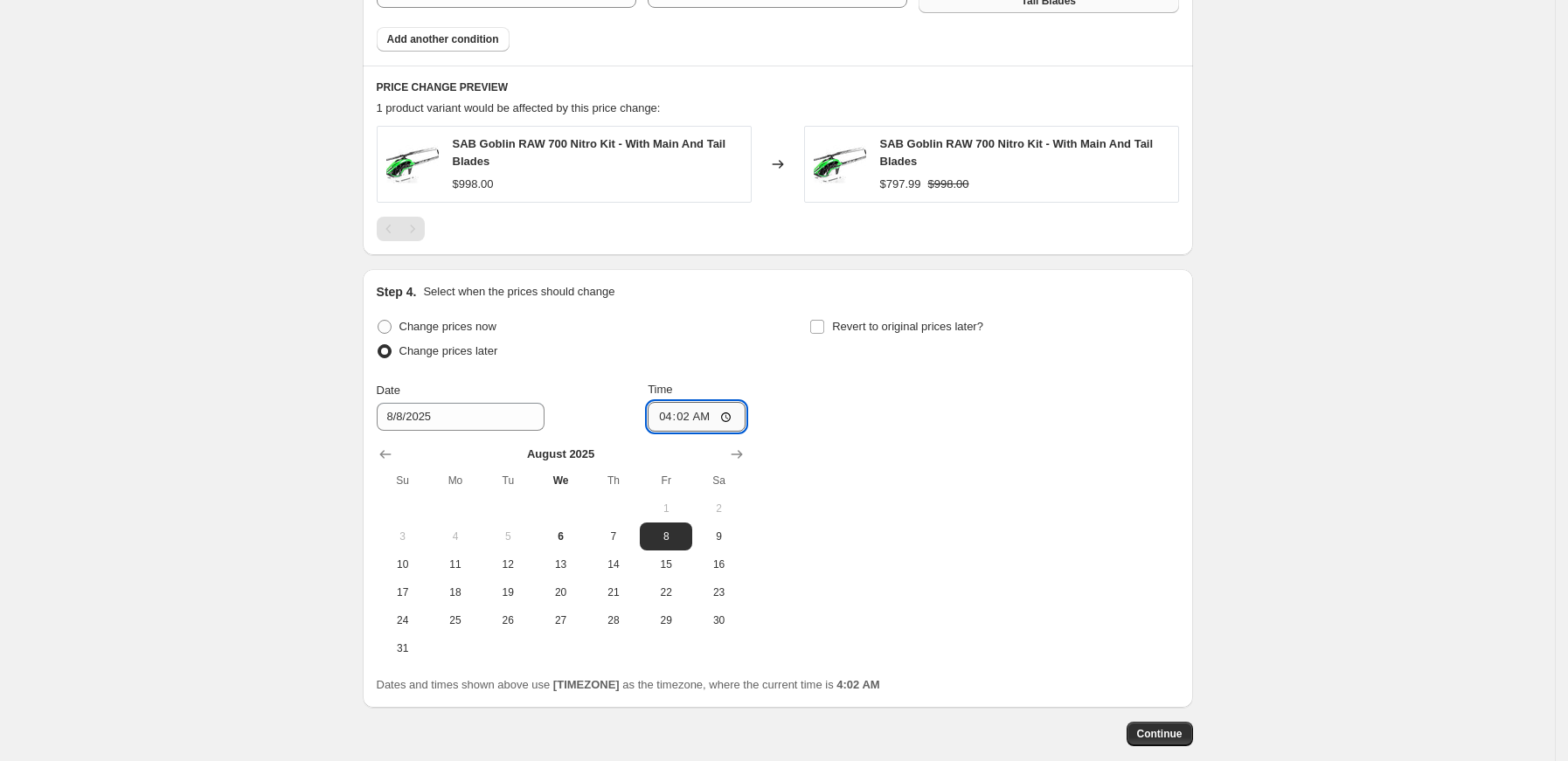 click on "04:02" at bounding box center (697, 417) 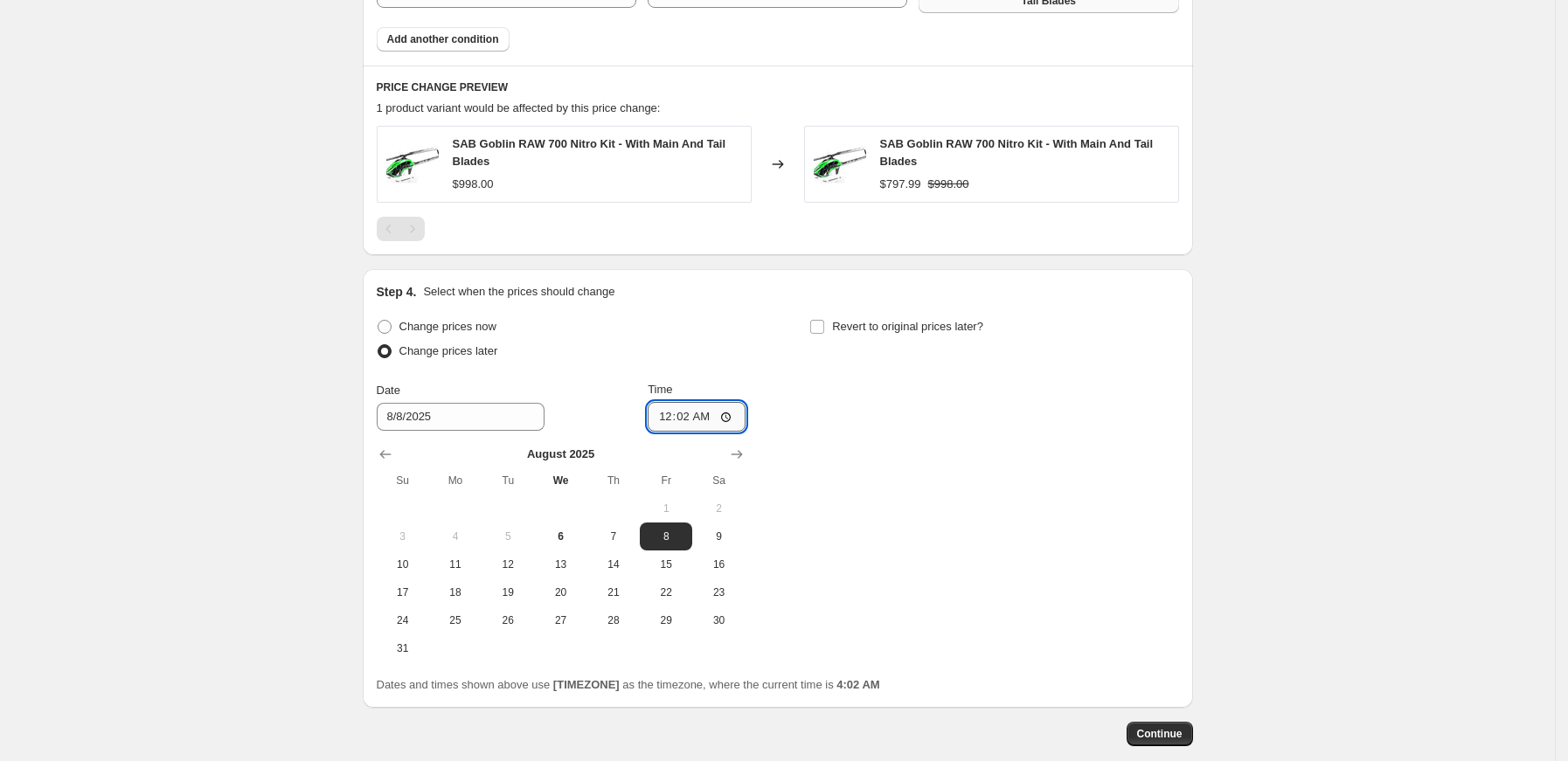 type on "00:00" 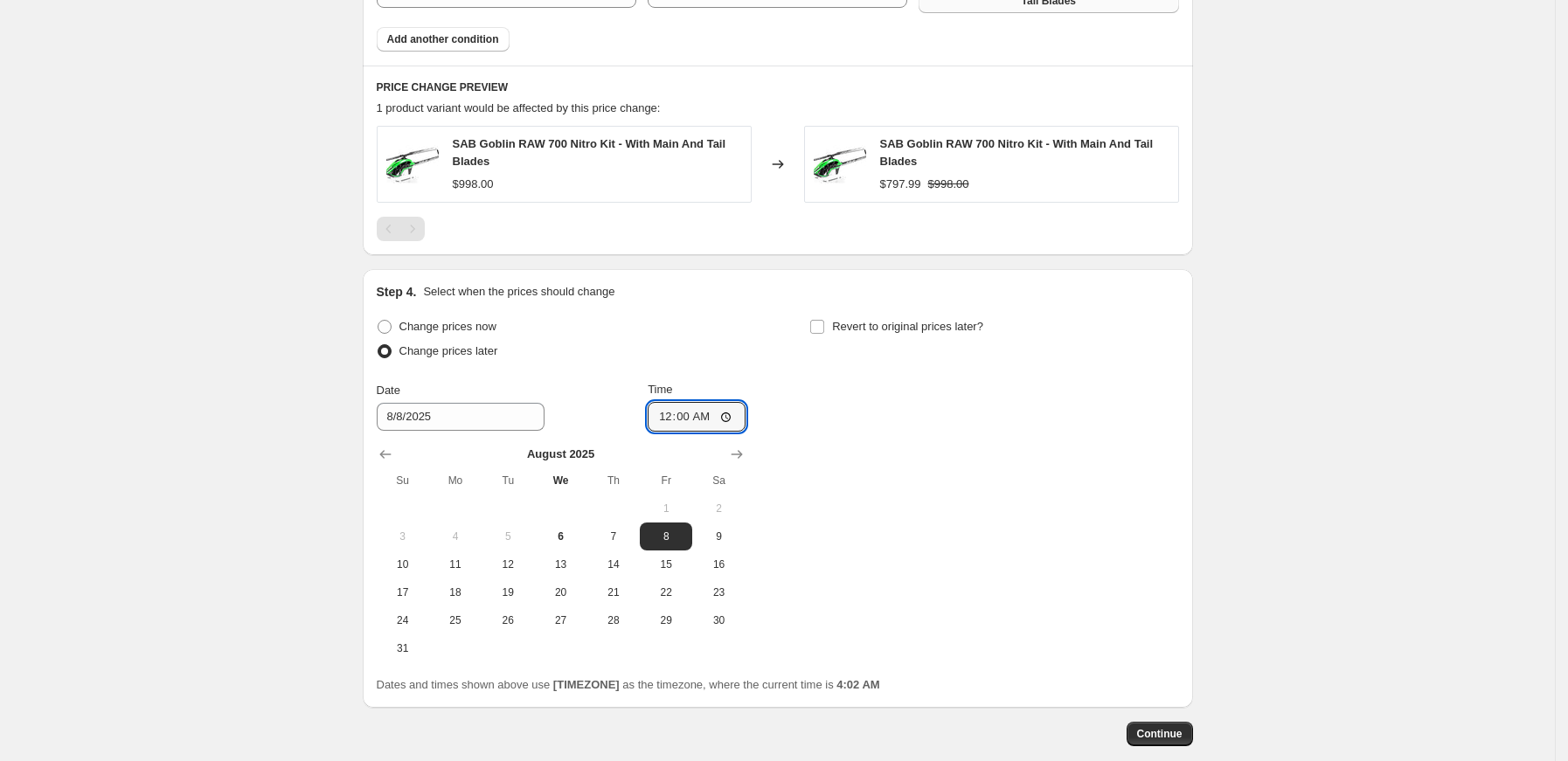 click on "Change prices now Change prices later Date 8/[MONTH]/2025 Time 00:00 [MONTH]   2025 Su Mo Tu We Th Fr Sa 1 2 3 4 5 6 7 8 9 10 11 12 13 14 15 16 17 18 19 20 21 22 23 24 25 26 27 28 29 30 31 Revert to original prices later?" at bounding box center (778, 488) 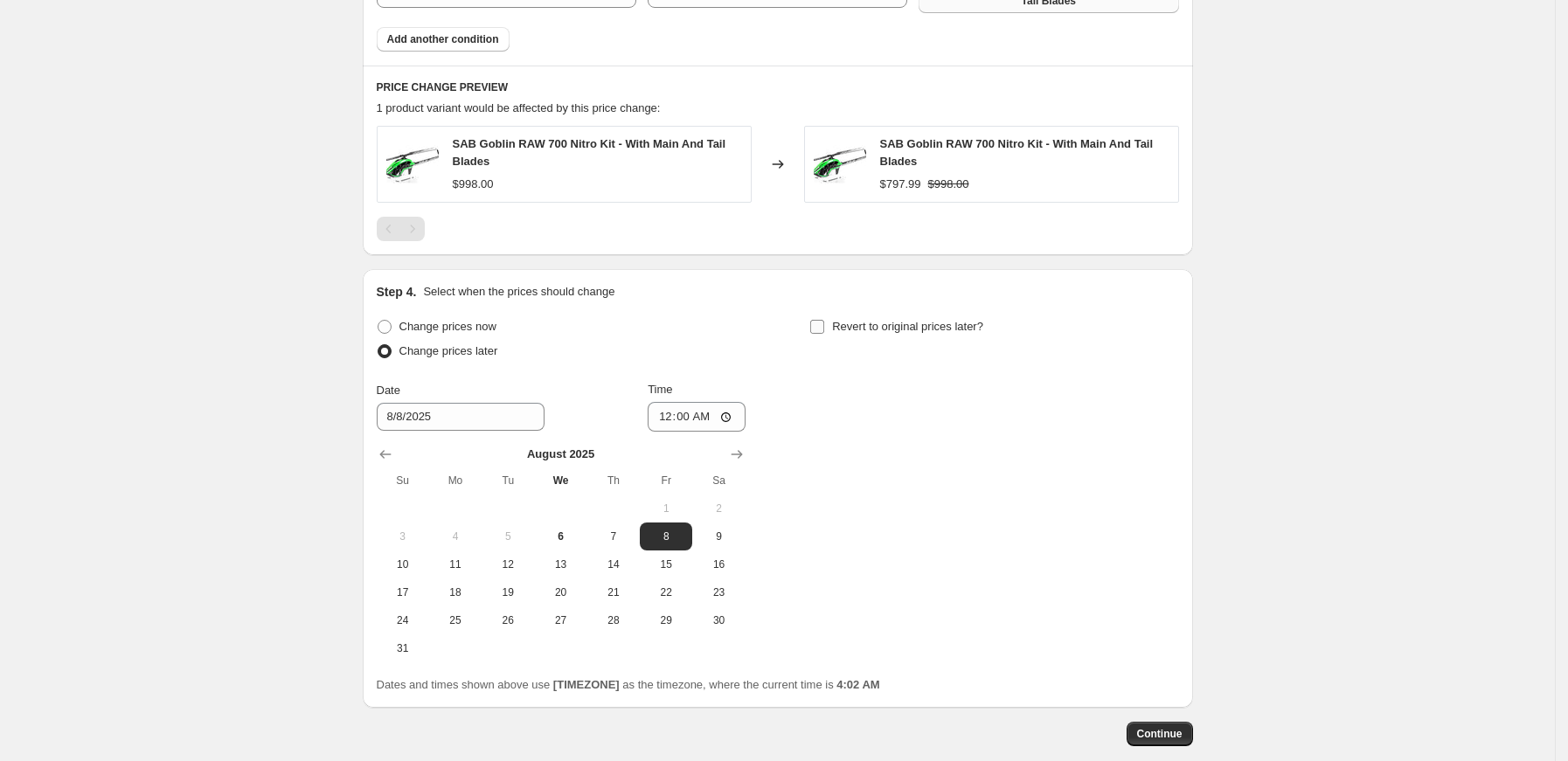 click on "Revert to original prices later?" at bounding box center [817, 327] 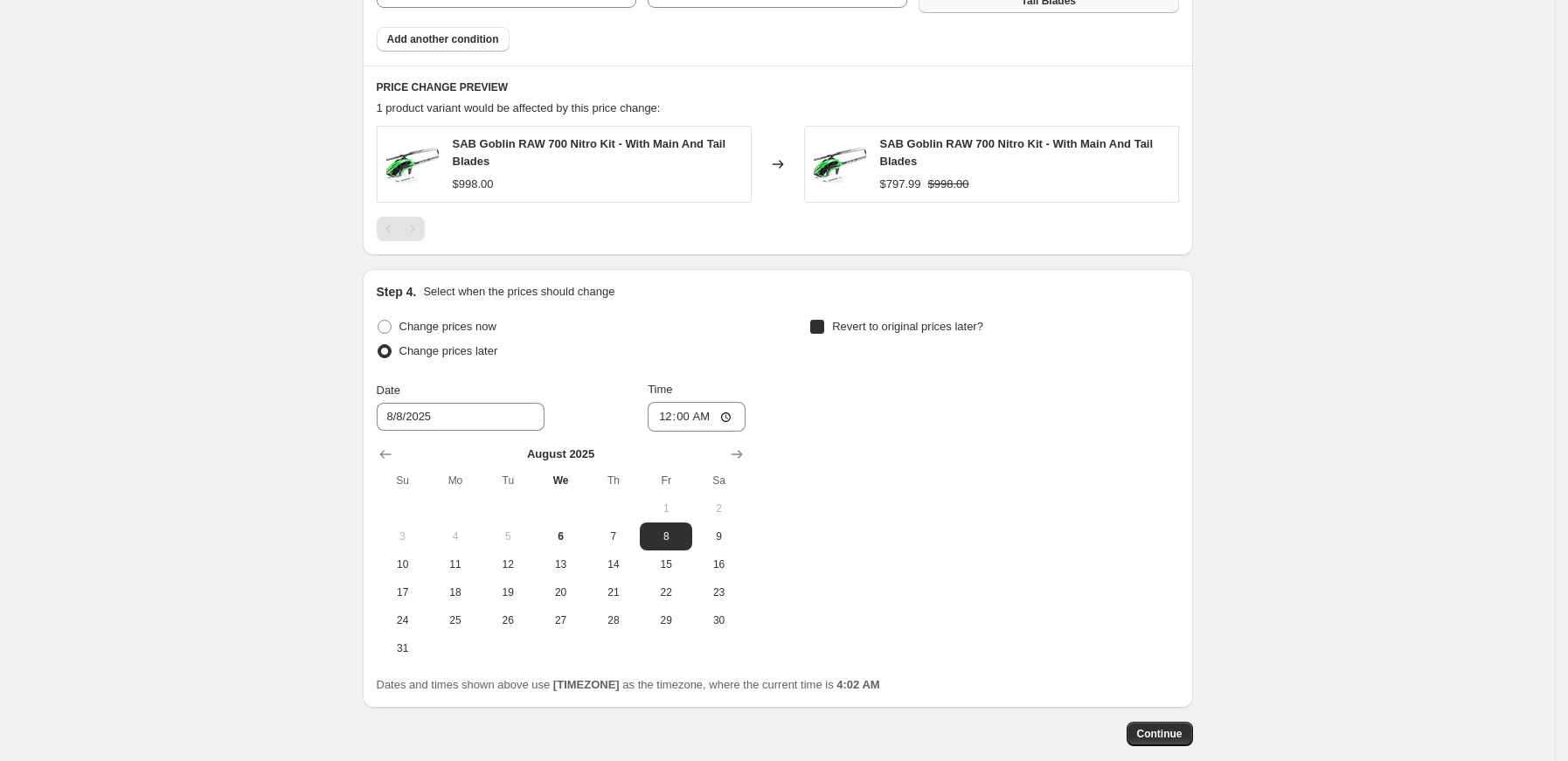 checkbox on "true" 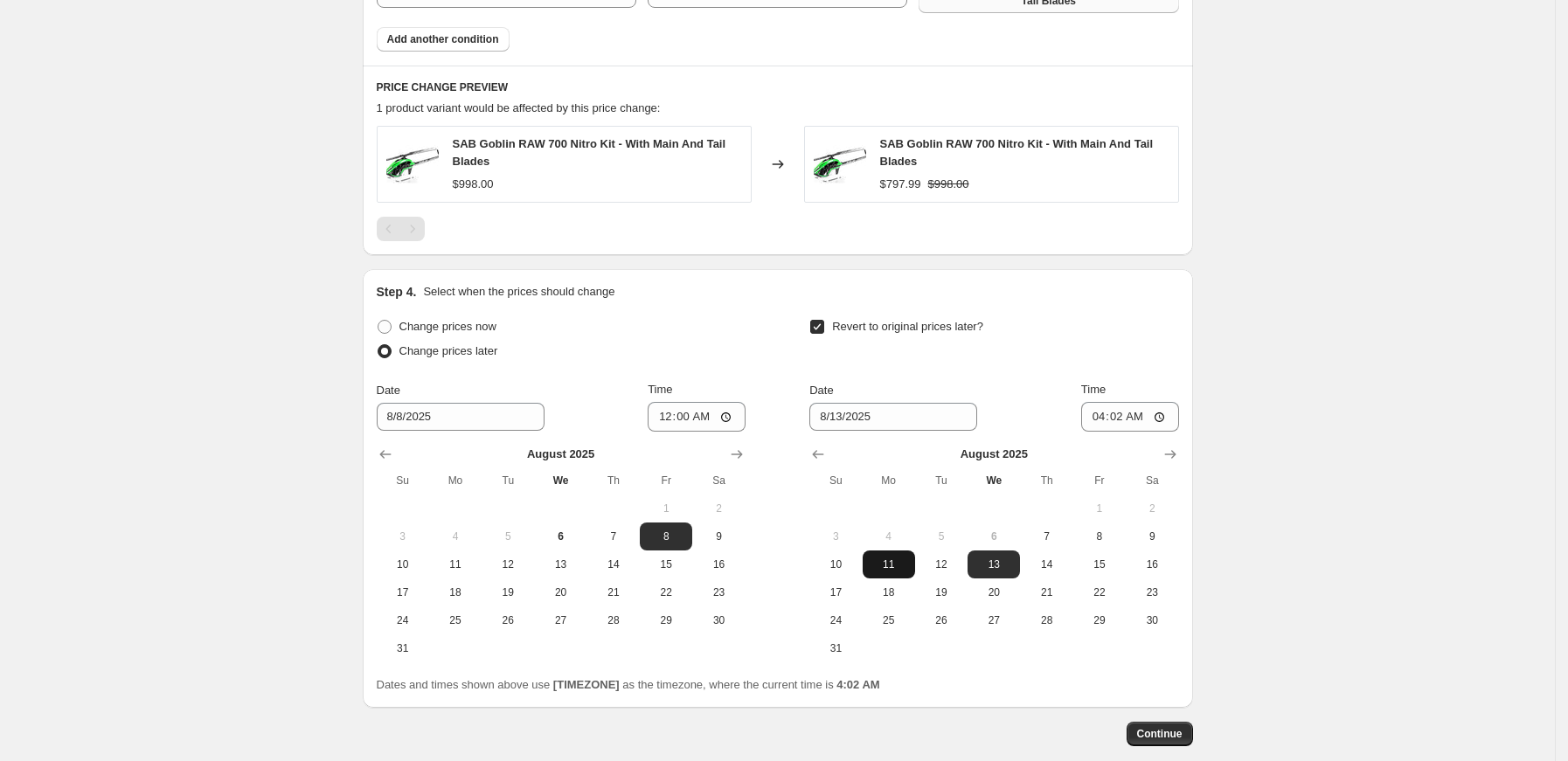 click on "11" at bounding box center [889, 564] 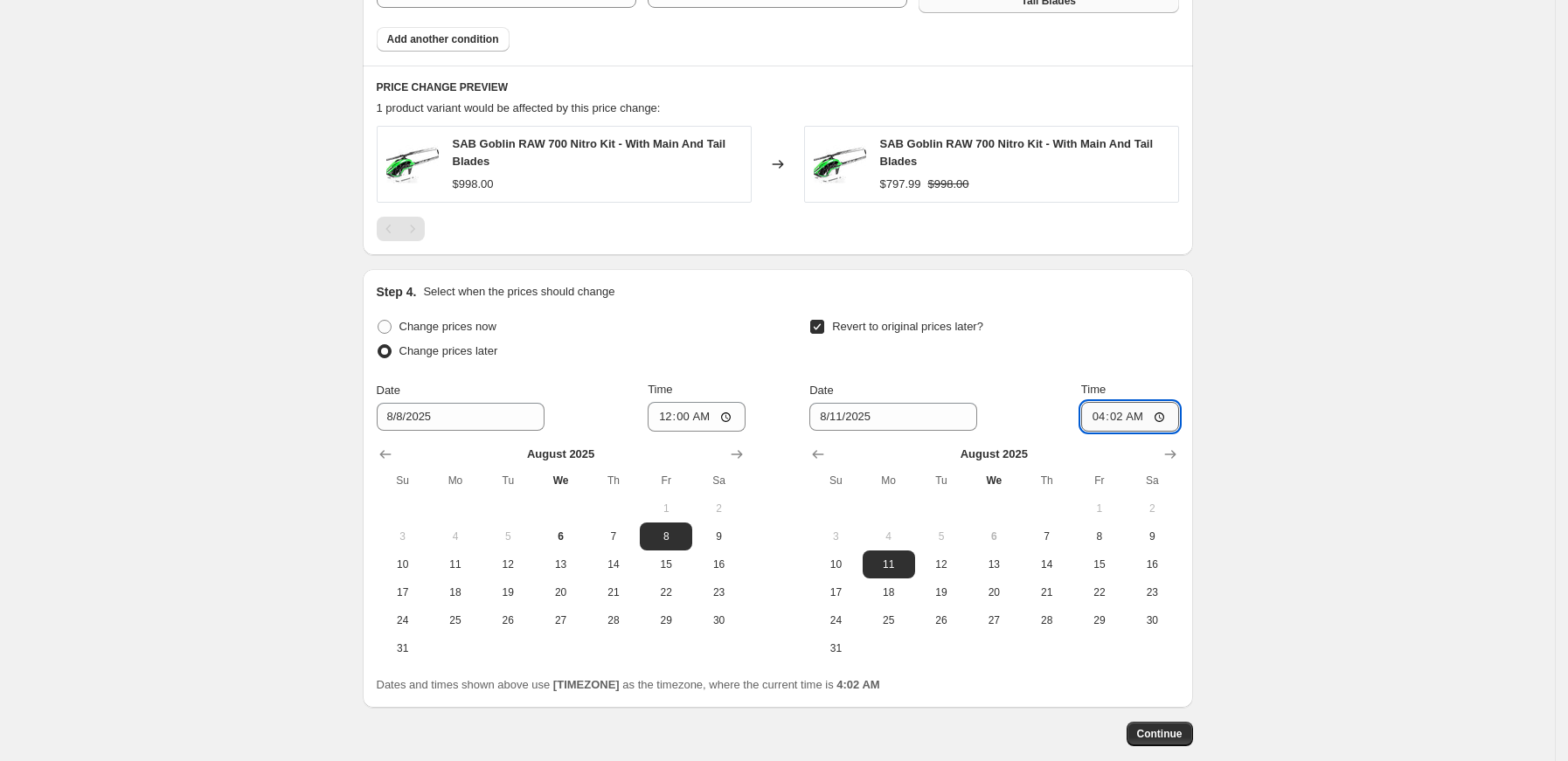 click on "04:02" at bounding box center [1130, 417] 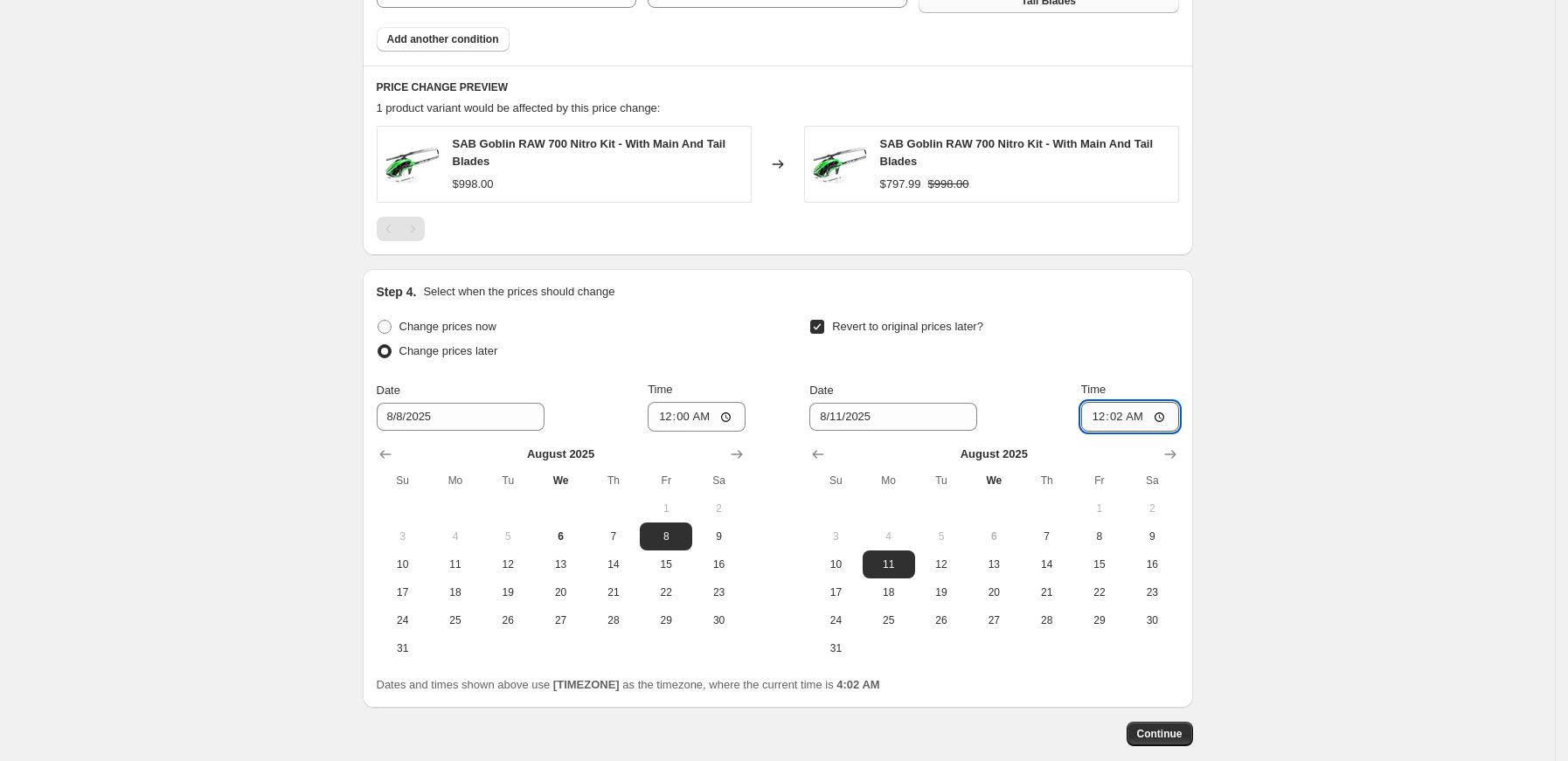 type on "00:00" 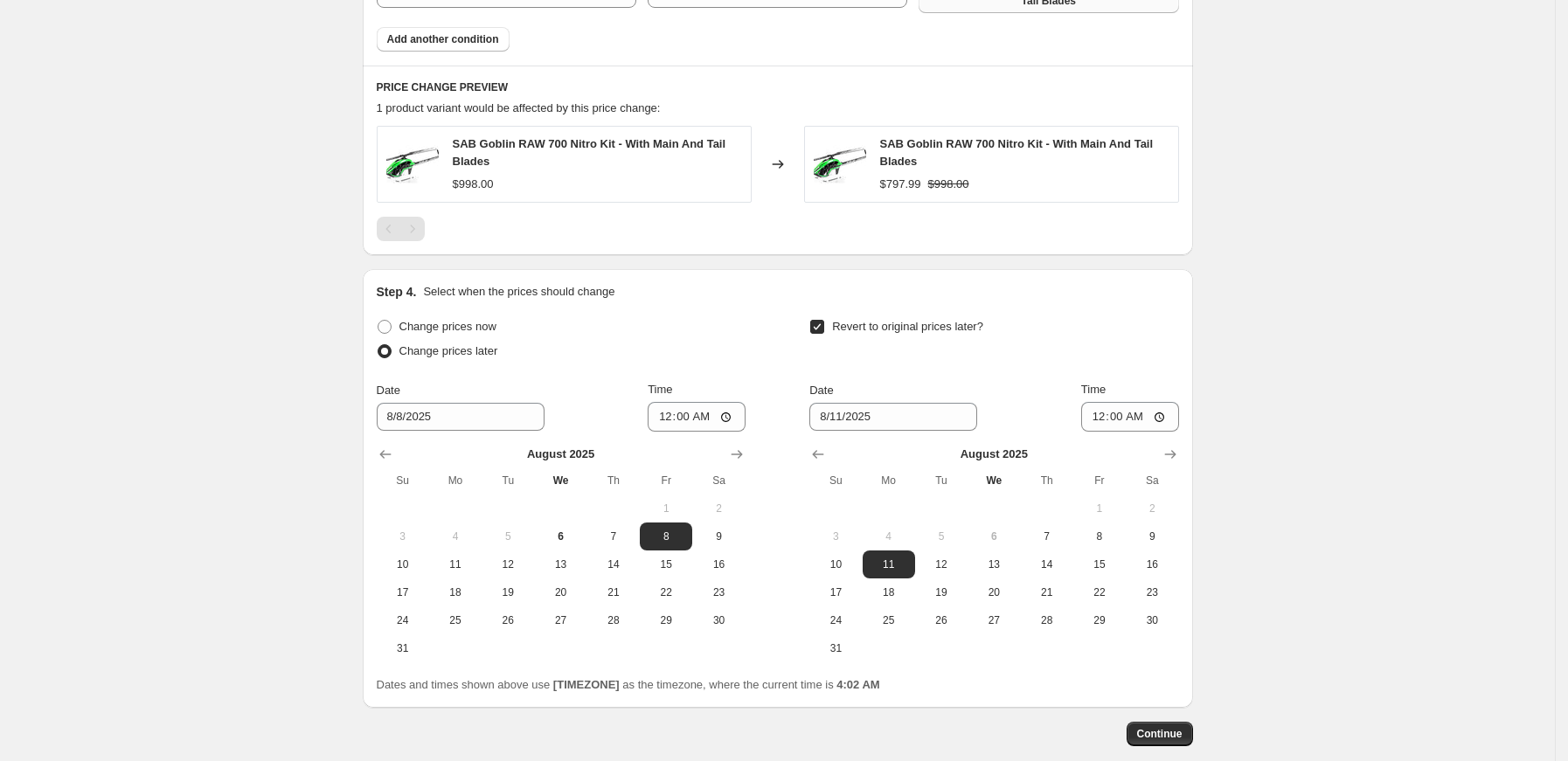 drag, startPoint x: 1093, startPoint y: 670, endPoint x: 1082, endPoint y: 671, distance: 11.045361 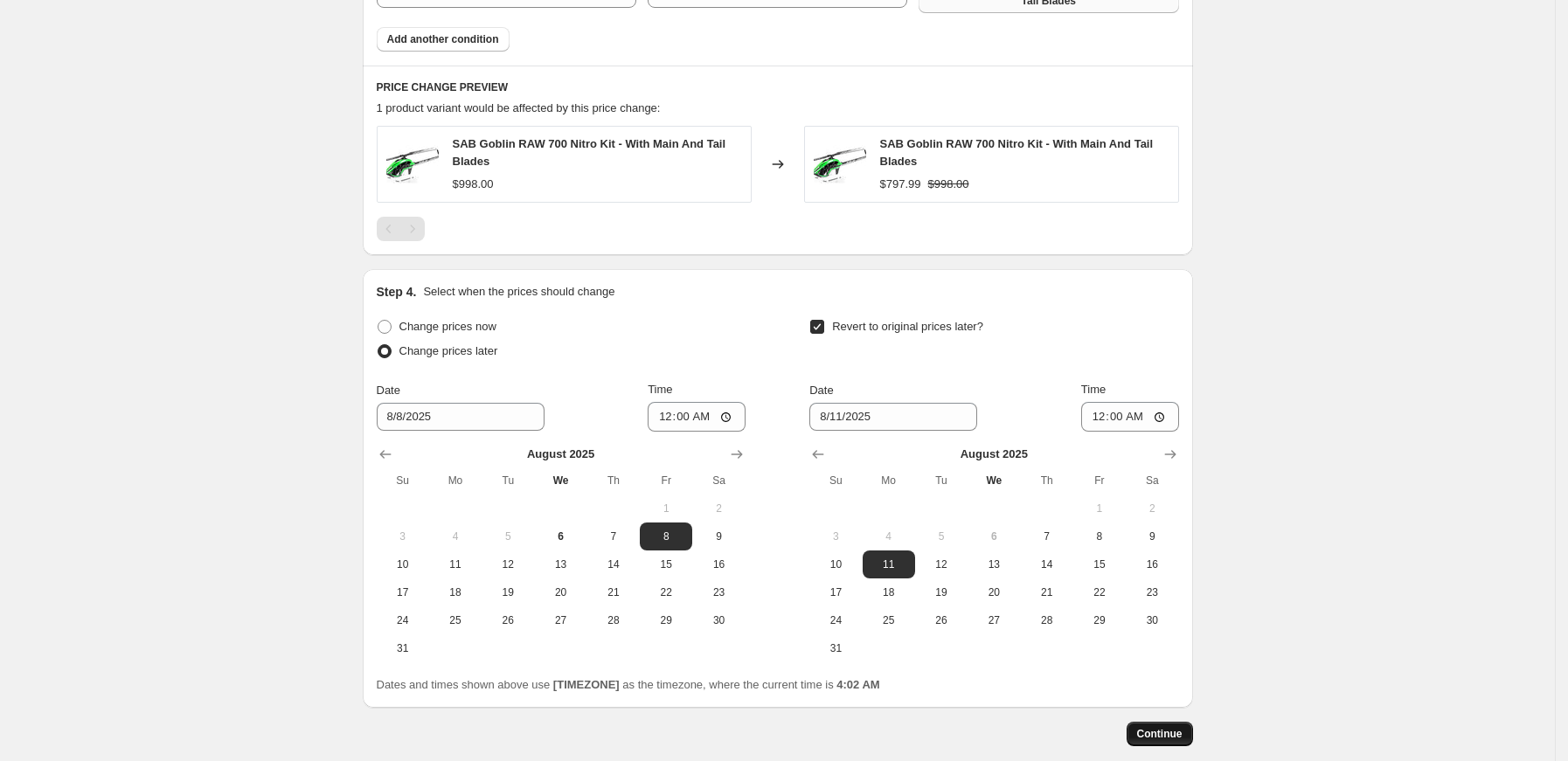 click on "Continue" at bounding box center [1160, 734] 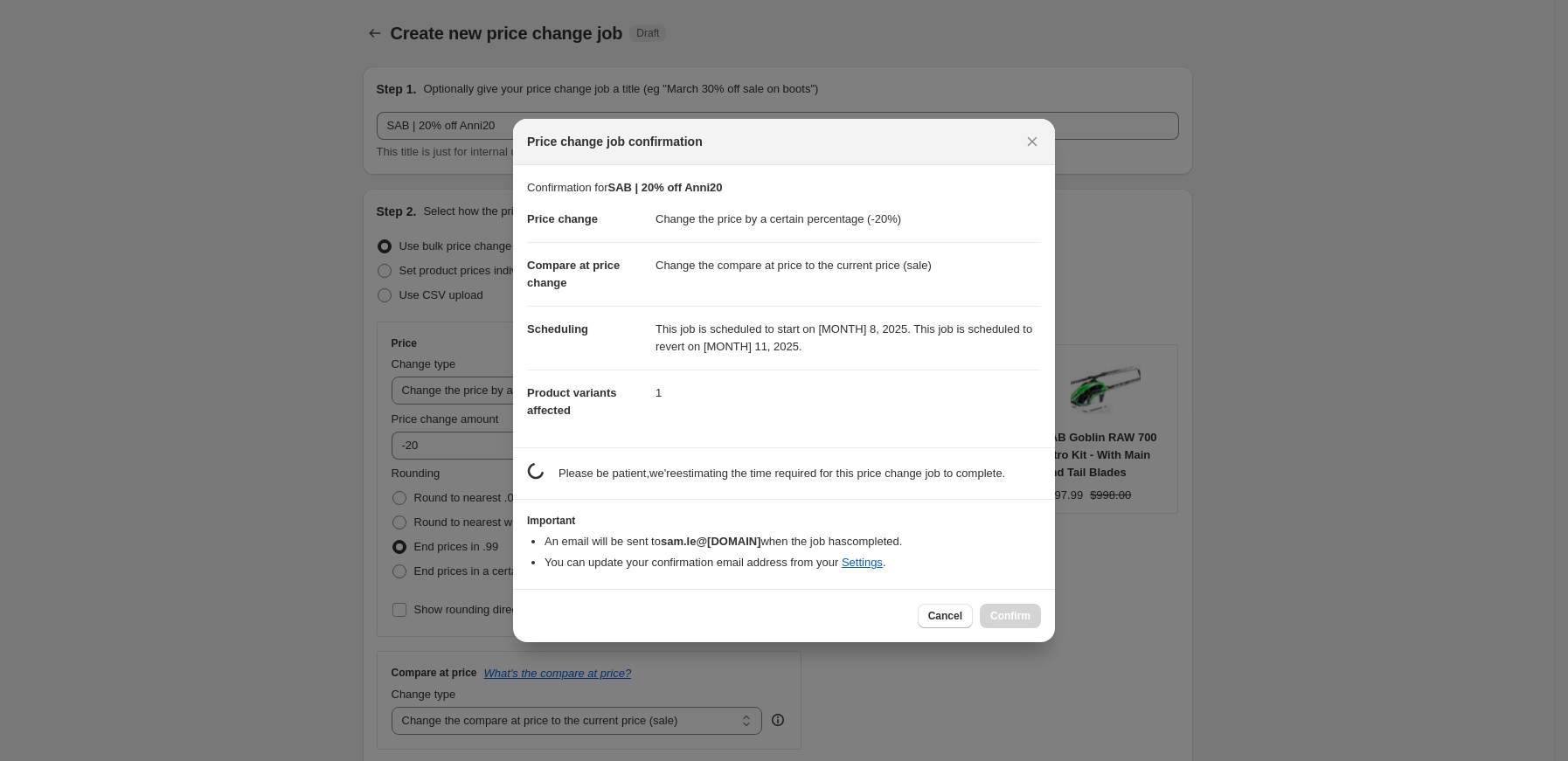scroll, scrollTop: 1111, scrollLeft: 0, axis: vertical 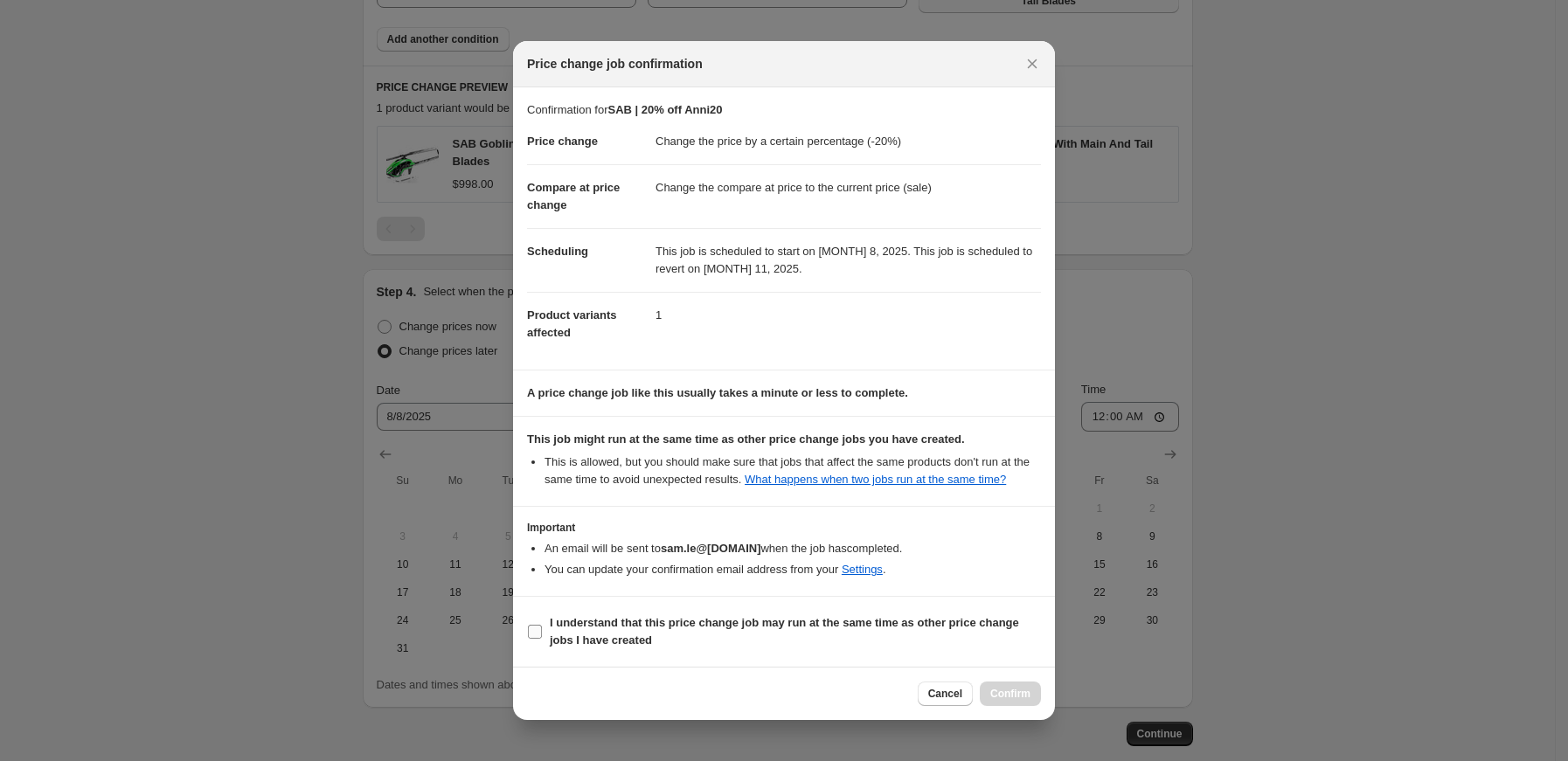 click on "I understand that this price change job may run at the same time as other price change jobs I have created" at bounding box center [535, 632] 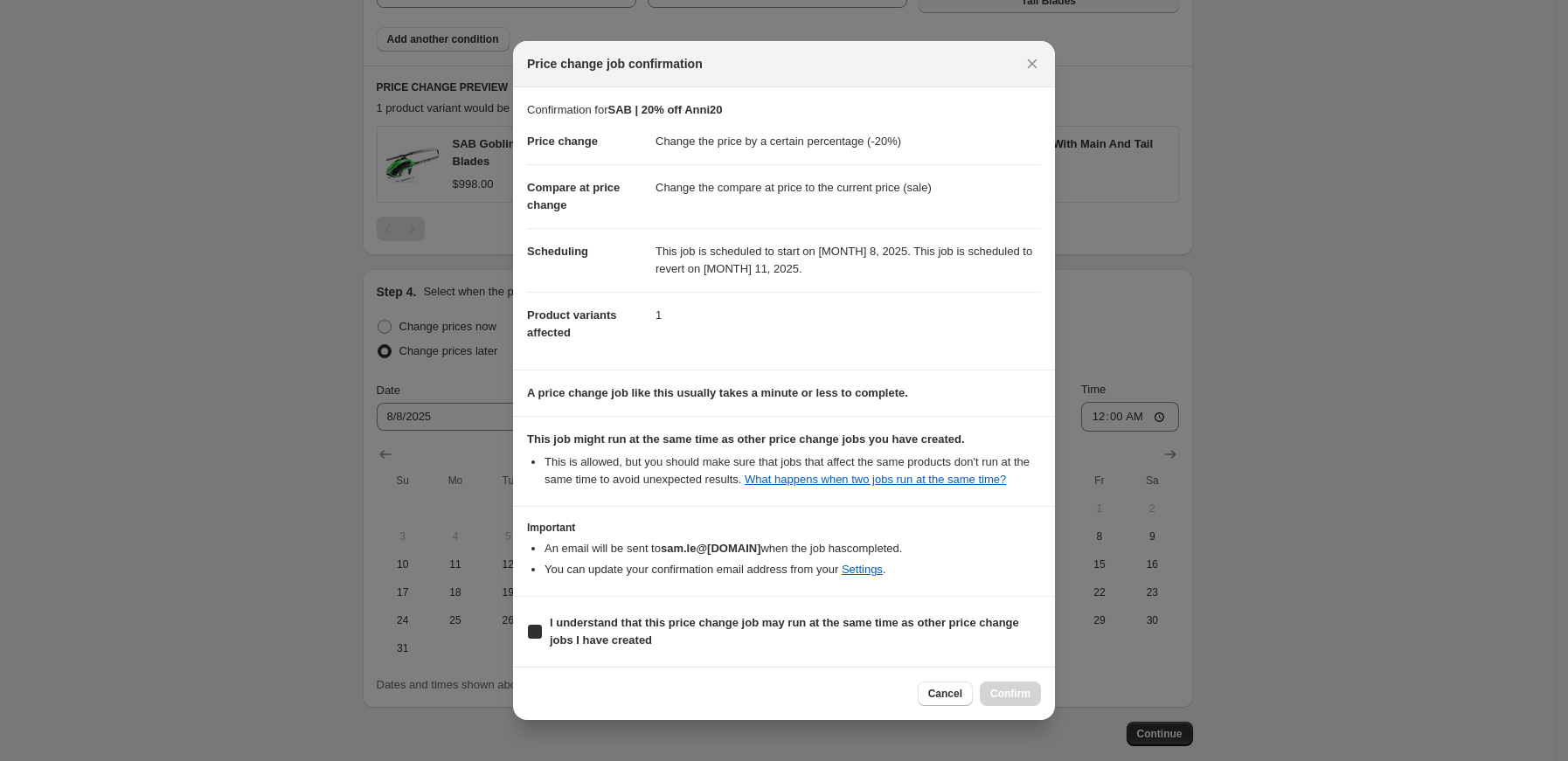 checkbox on "true" 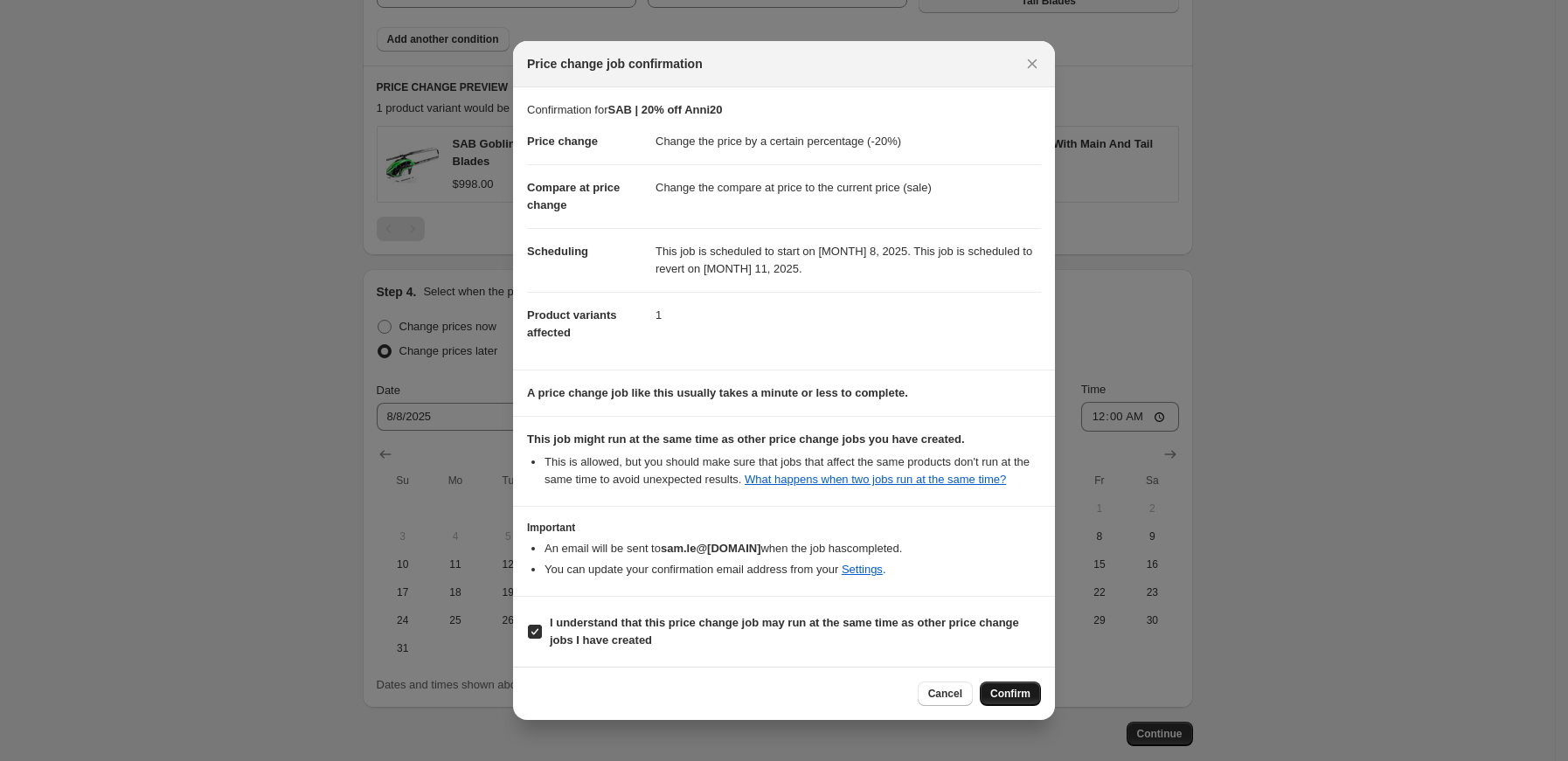 click on "Confirm" at bounding box center [1010, 694] 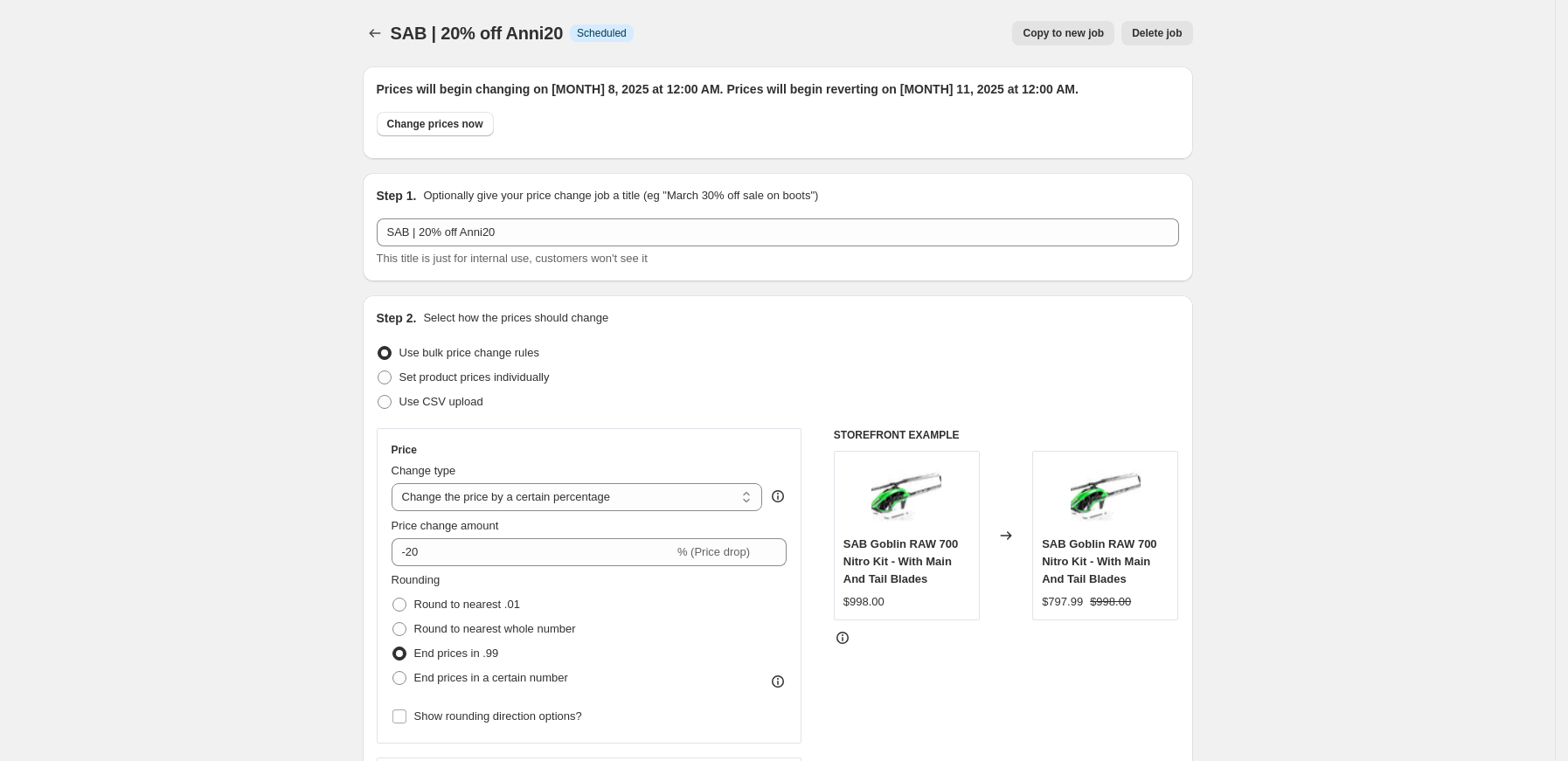 scroll, scrollTop: 1111, scrollLeft: 0, axis: vertical 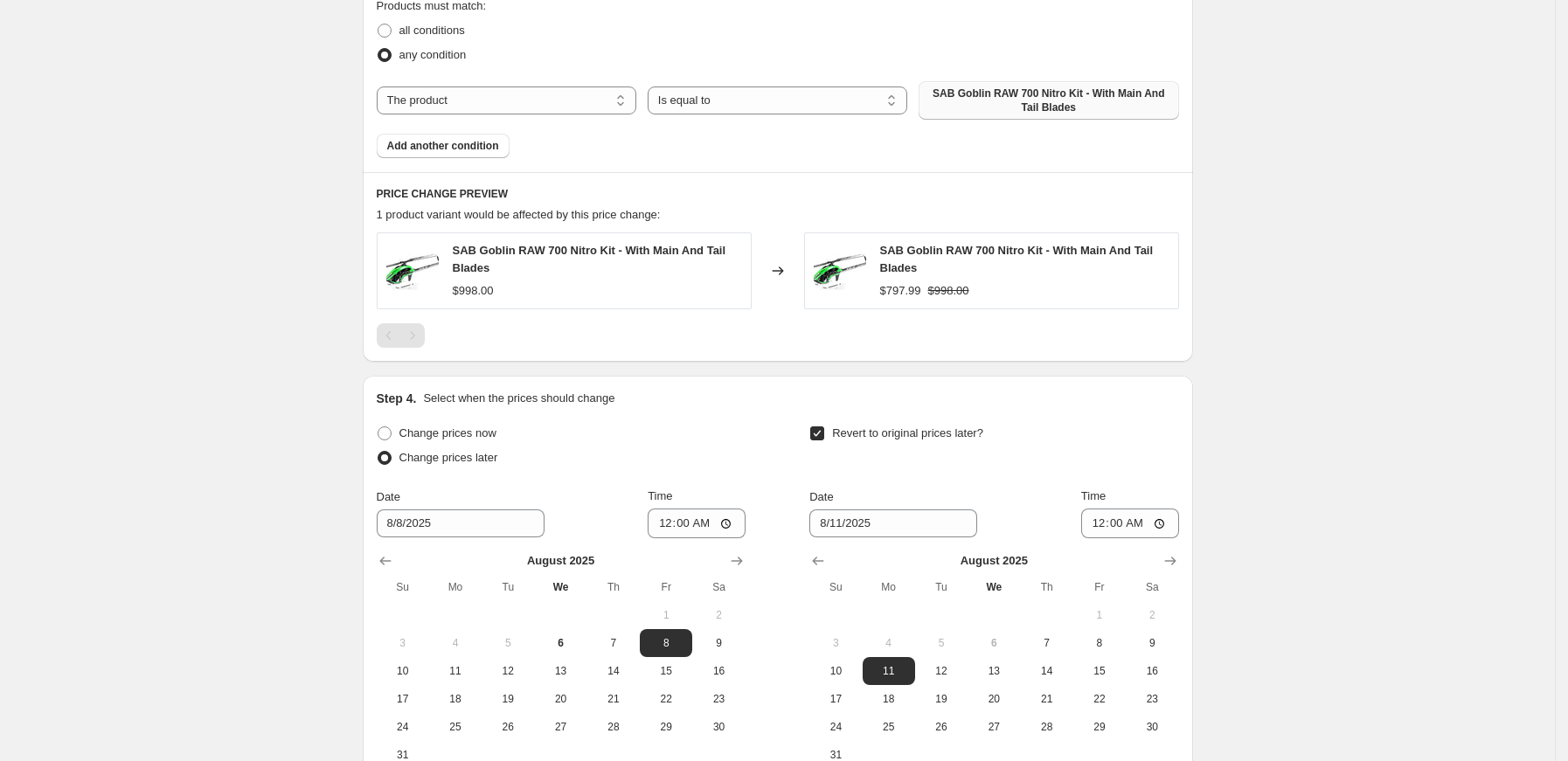 click on "Prices will begin changing on [MONTH] 8, 2025 at 12:00 AM. Prices will begin reverting on [MONTH] 11, 2025 at 12:00 AM. Change prices now Step 1. Optionally give your price change job a title (eg "[MONTH] 30% off sale on boots") This title is just for internal use, customers won't see it Step 2. Select how the prices should change Use bulk price change rules Set product prices individually Use CSV upload Price Change type Change the price to a certain amount Change the price by a certain amount Change the price by a certain percentage Change the price to the current compare at price (price before sale) Change the price by a certain amount relative to the compare at price Change the price by a certain percentage relative to the compare at price Don't change the price Change the price by a certain percentage relative to the cost per item -20 Rounding" at bounding box center (777, -76) 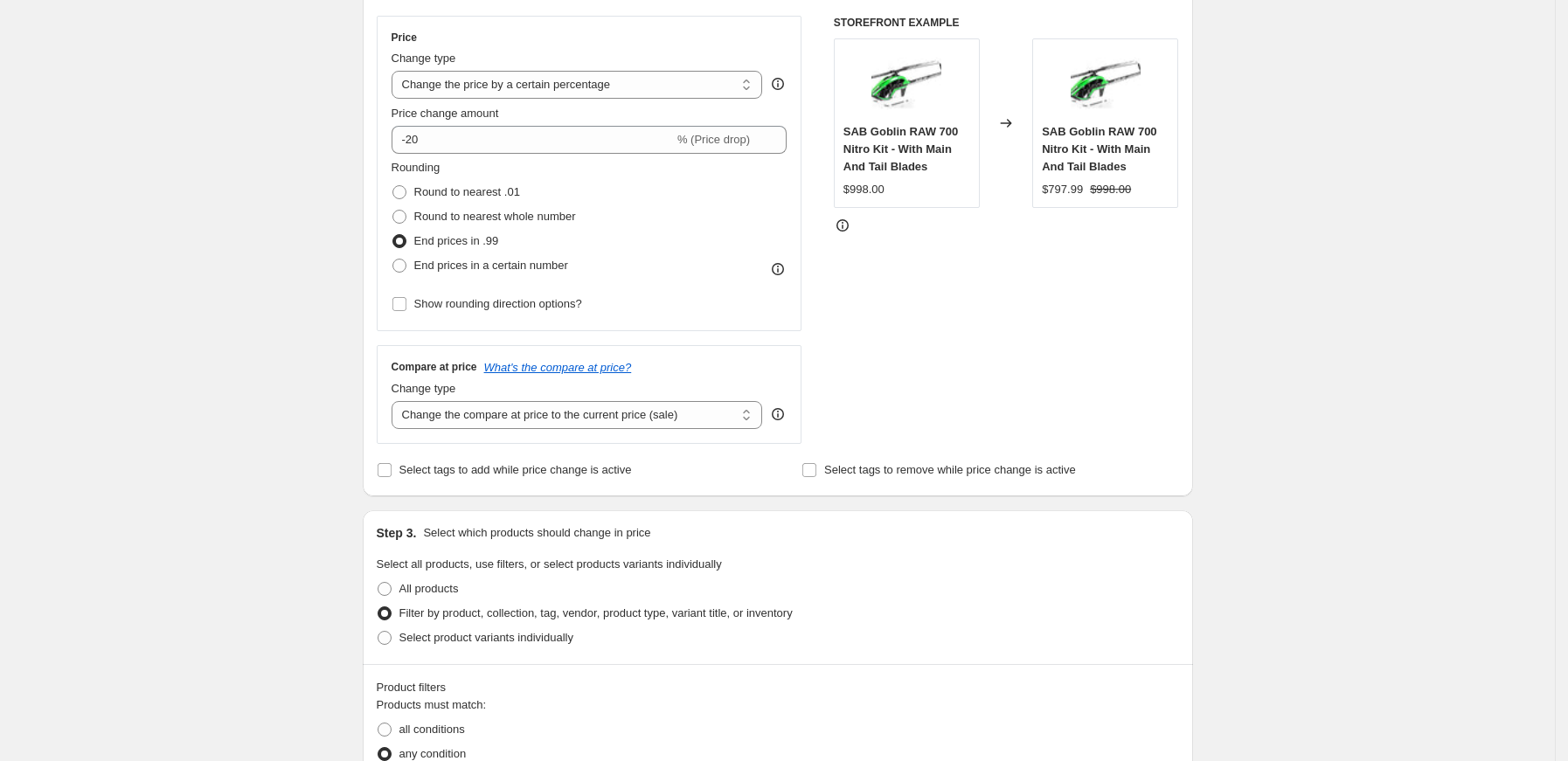 scroll, scrollTop: 0, scrollLeft: 0, axis: both 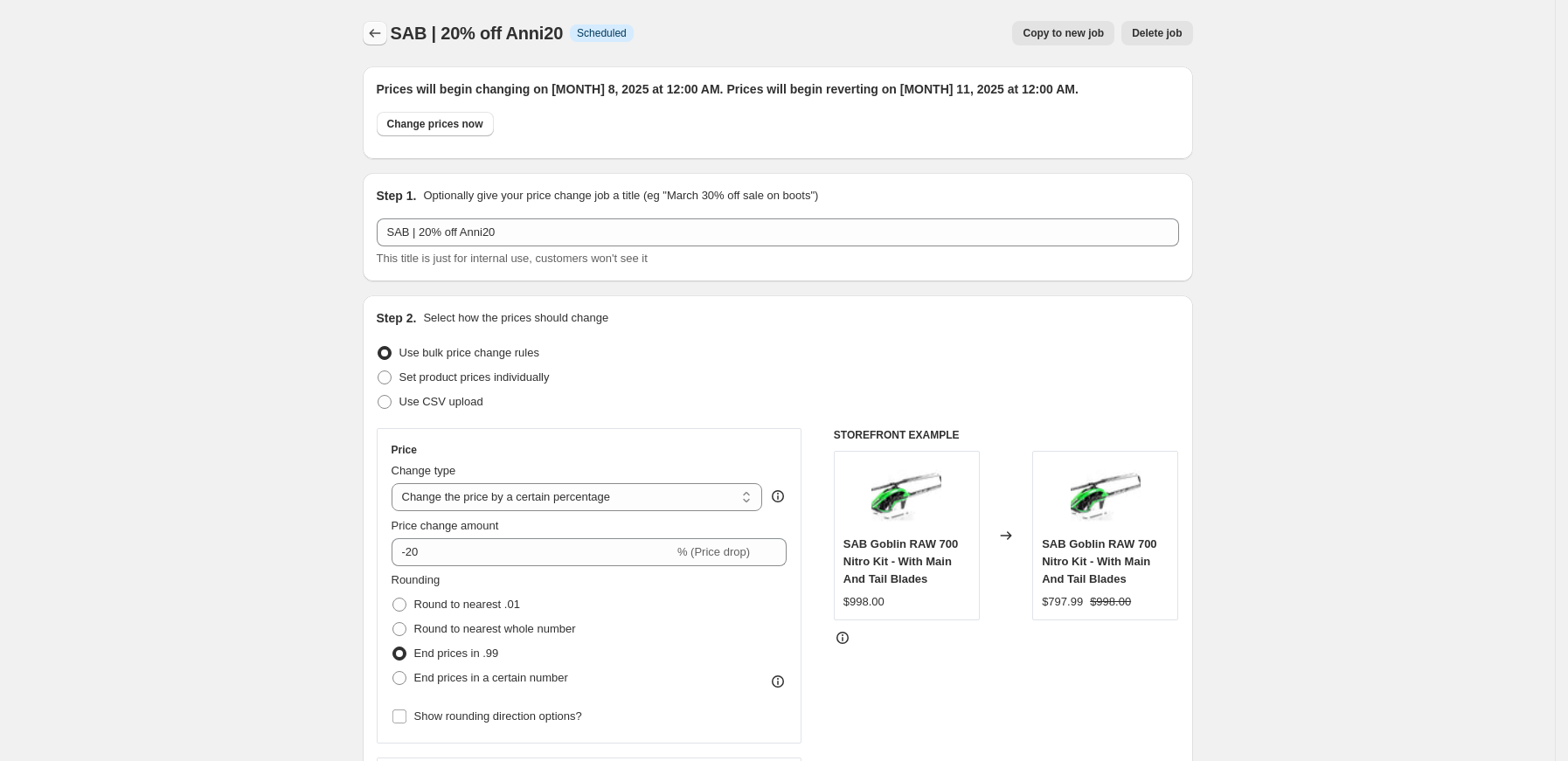 click 